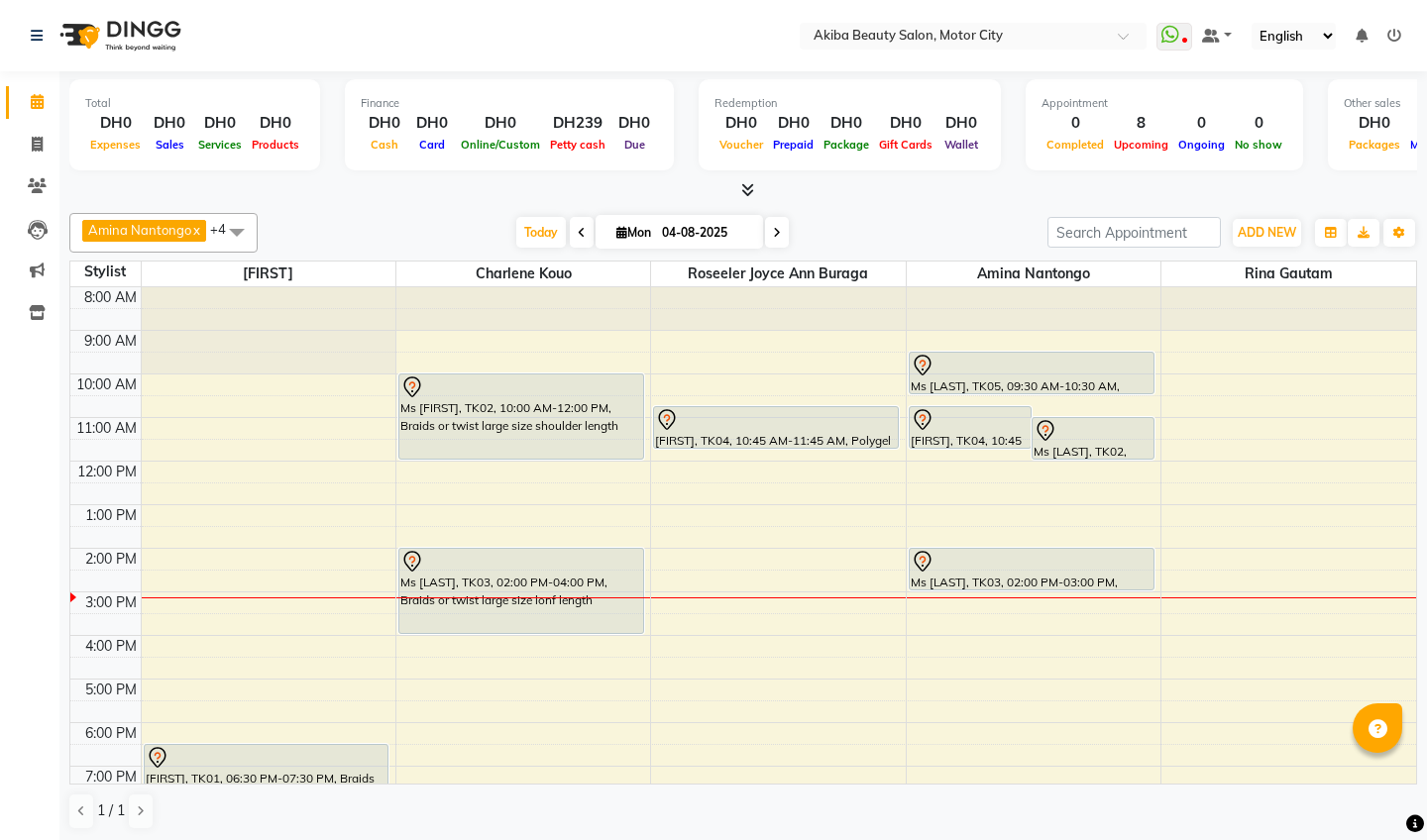 scroll, scrollTop: 0, scrollLeft: 0, axis: both 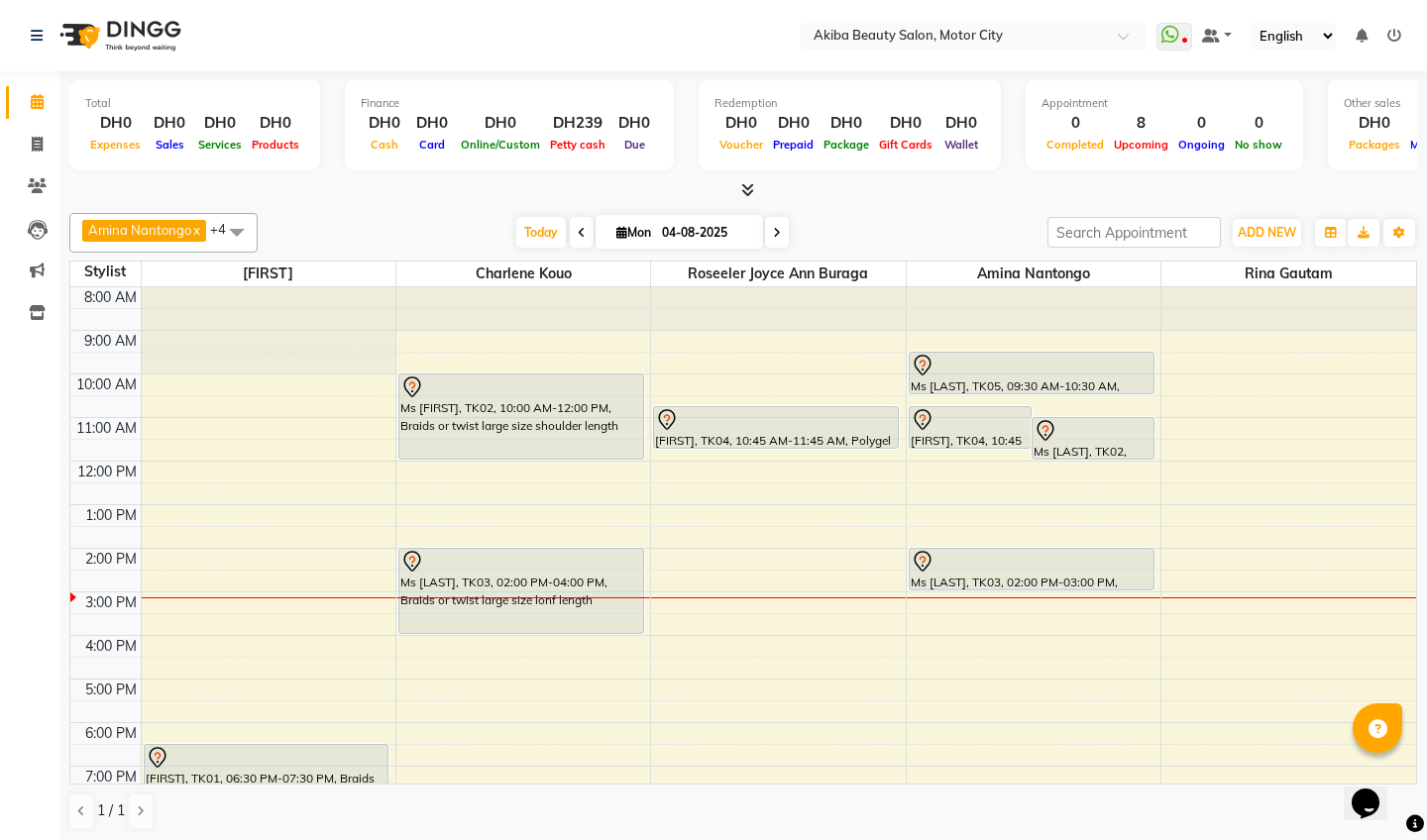 click at bounding box center [582, 232] 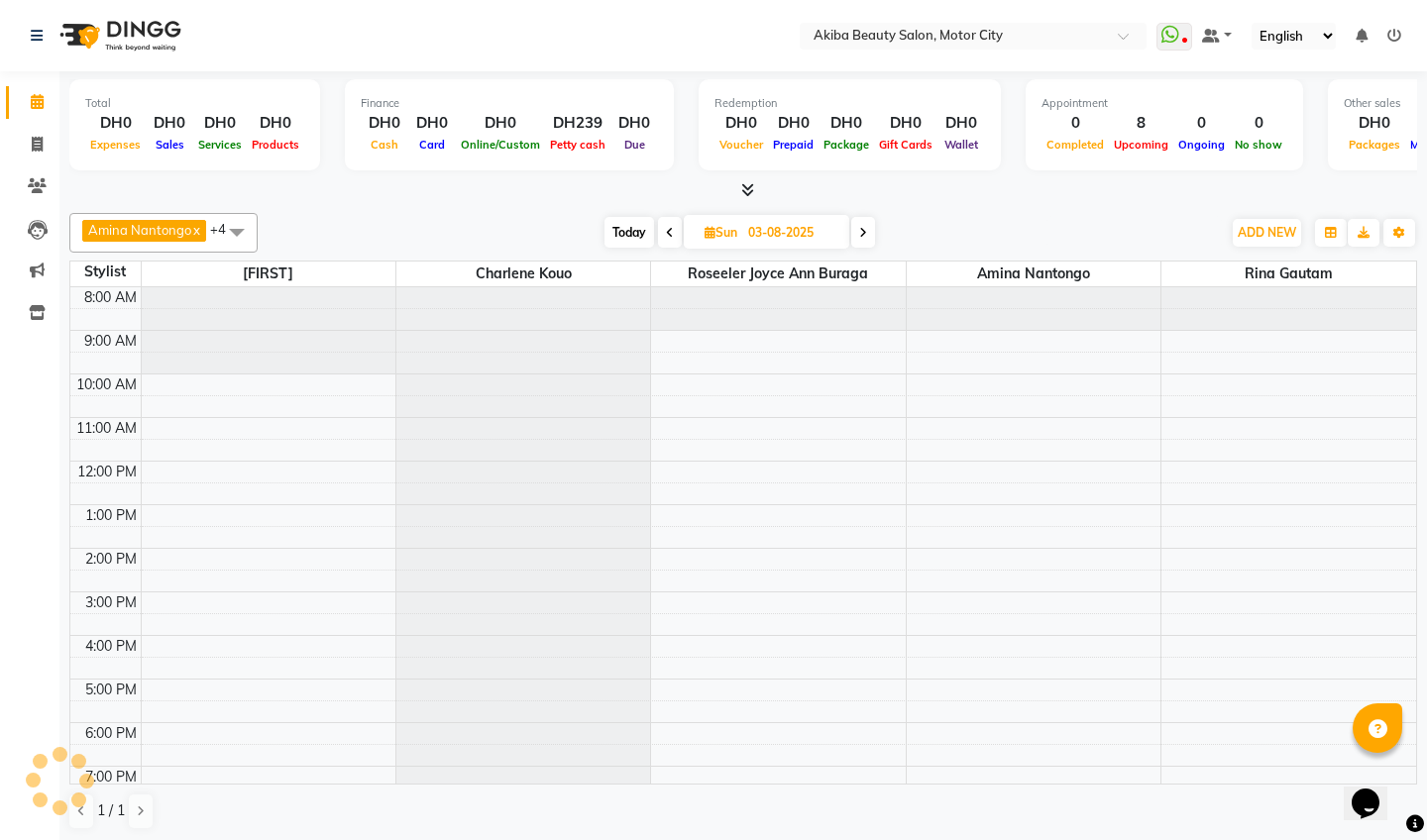 scroll, scrollTop: 113, scrollLeft: 0, axis: vertical 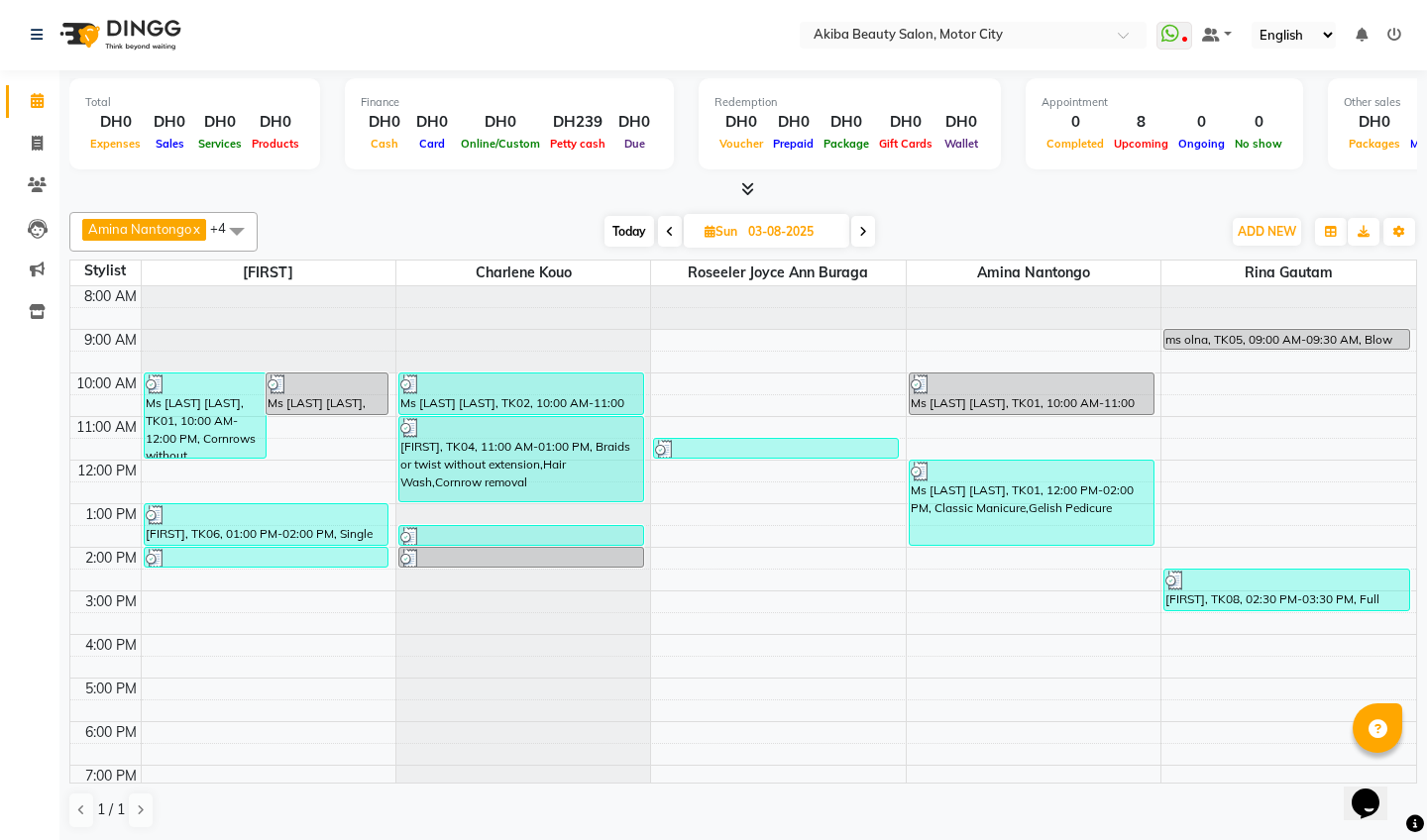 click at bounding box center [670, 232] 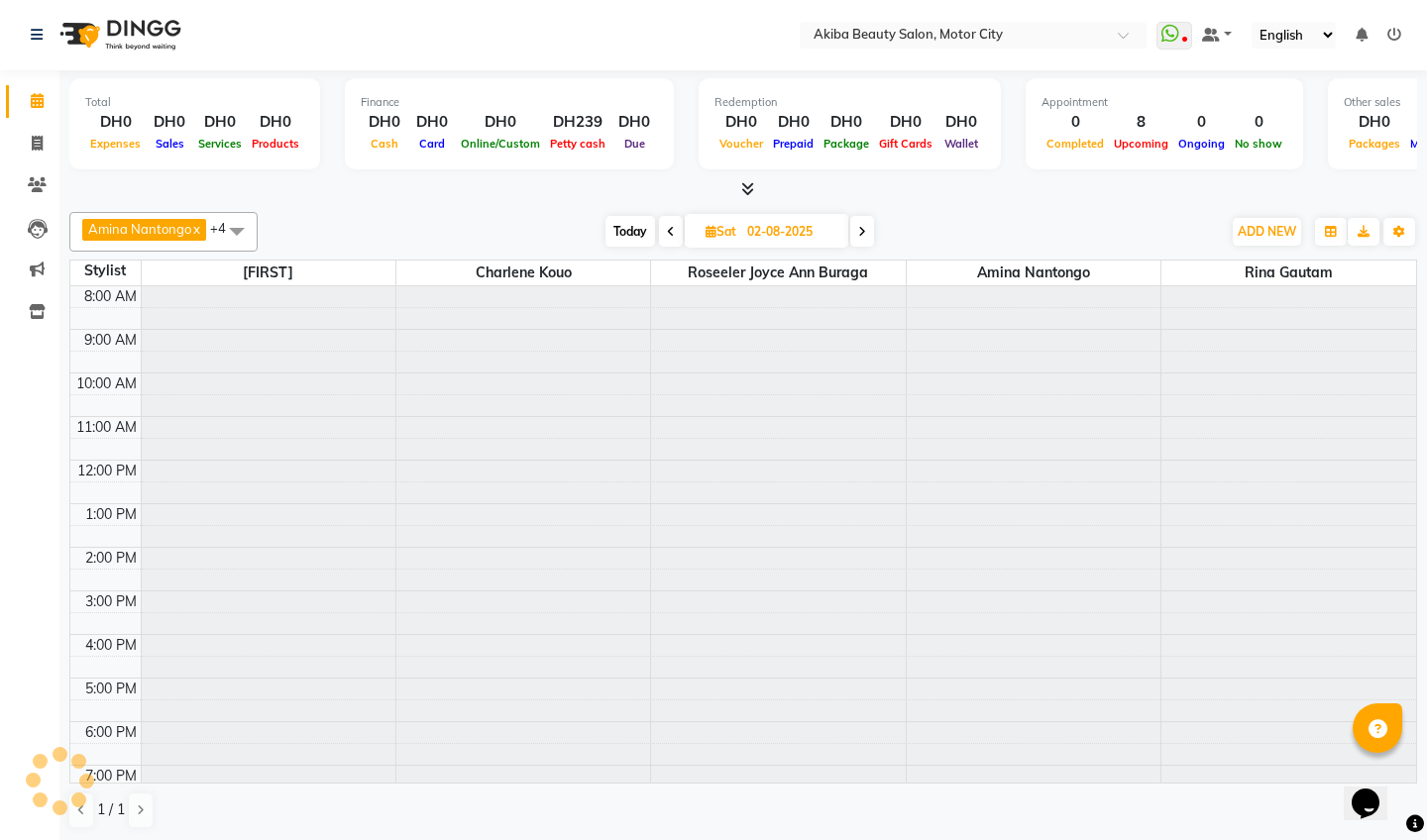 scroll, scrollTop: 113, scrollLeft: 0, axis: vertical 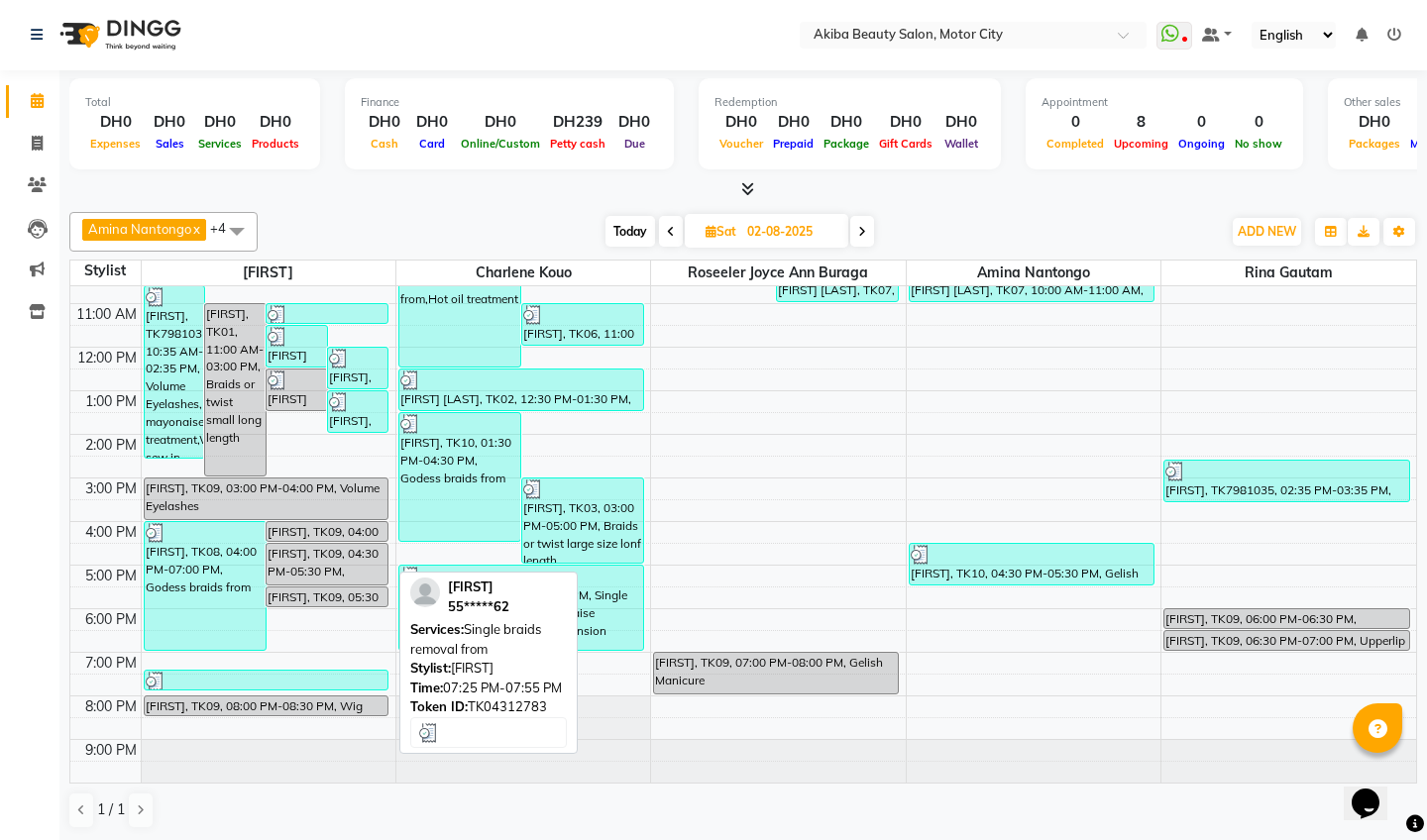 click at bounding box center (267, 682) 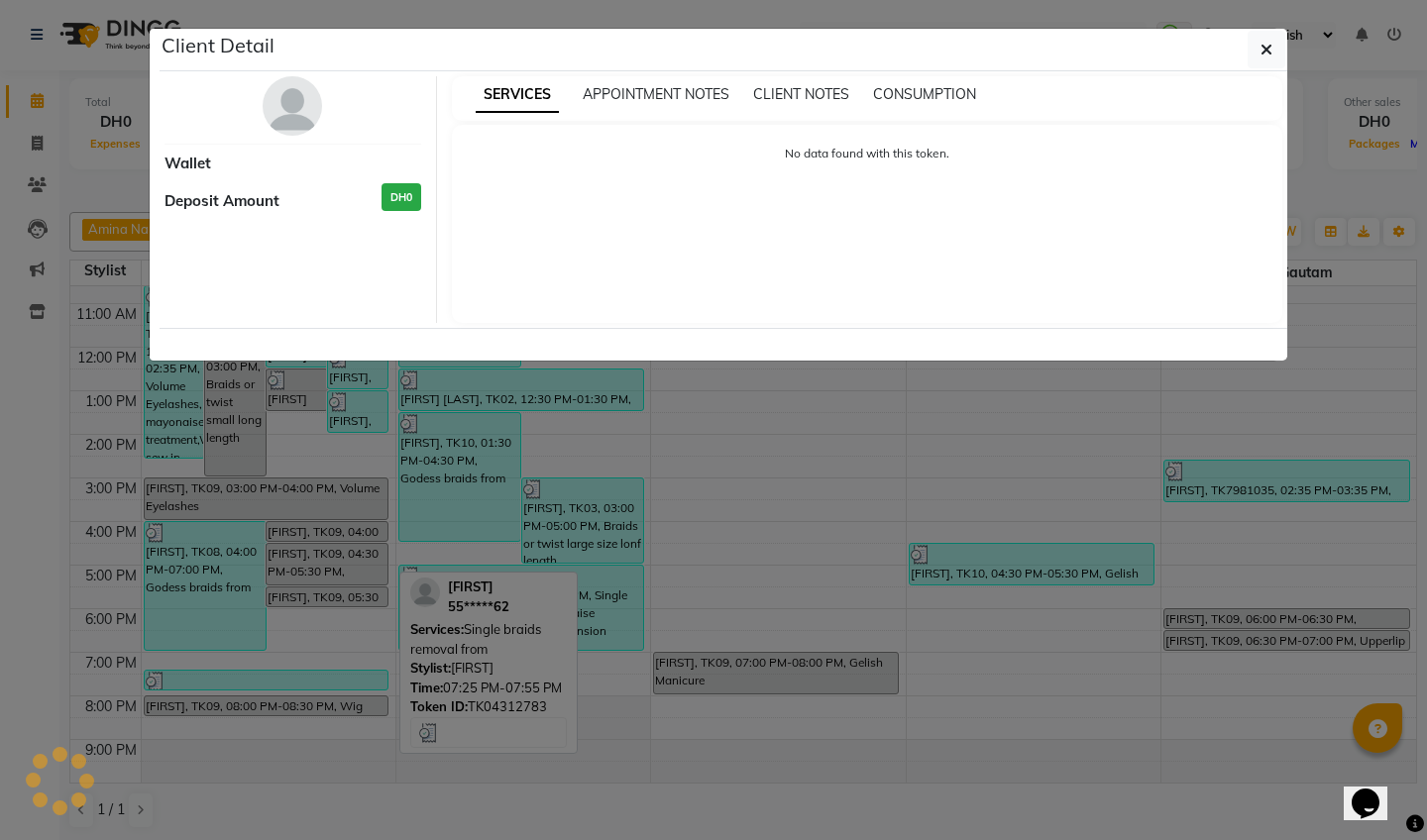 select on "3" 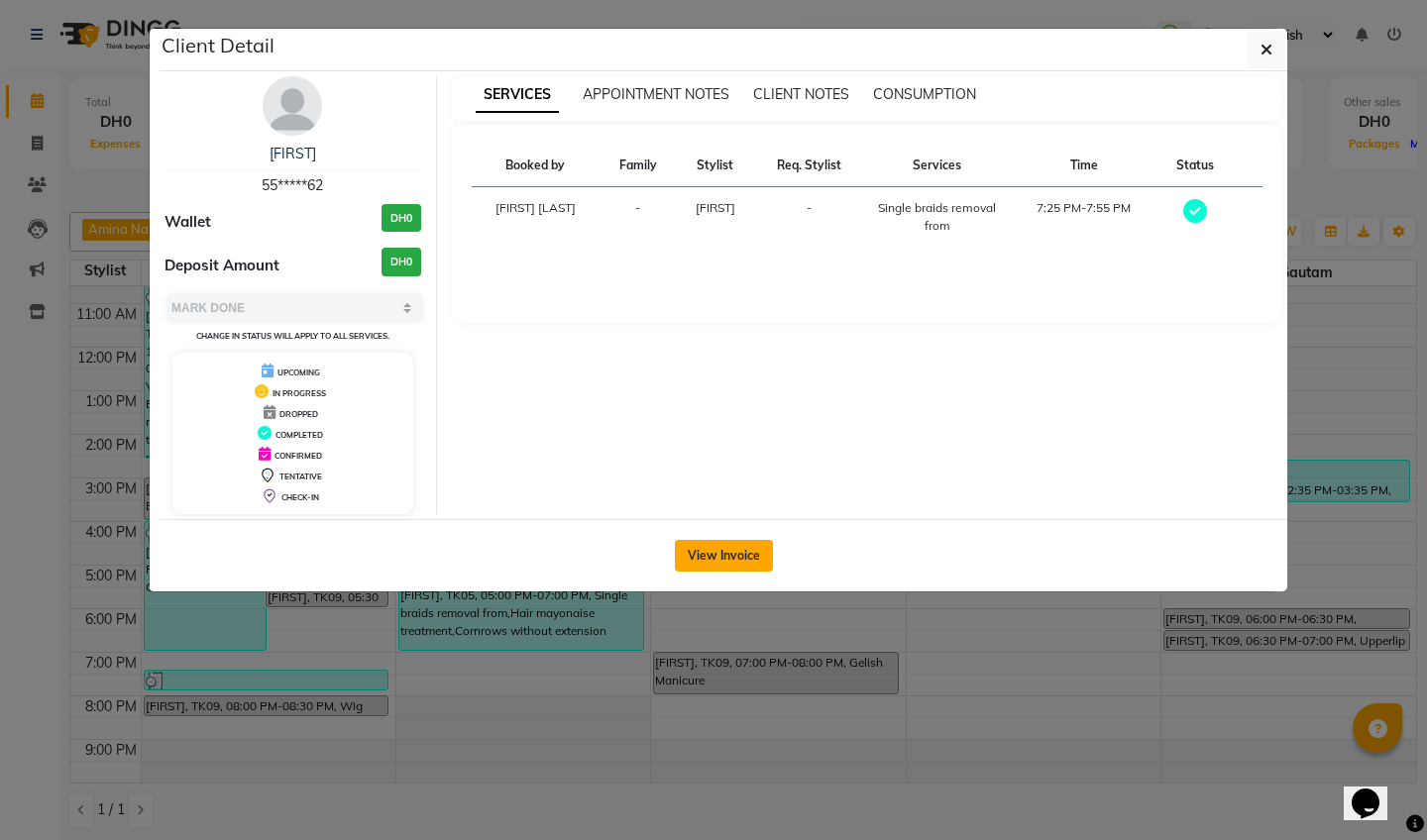 click on "View Invoice" 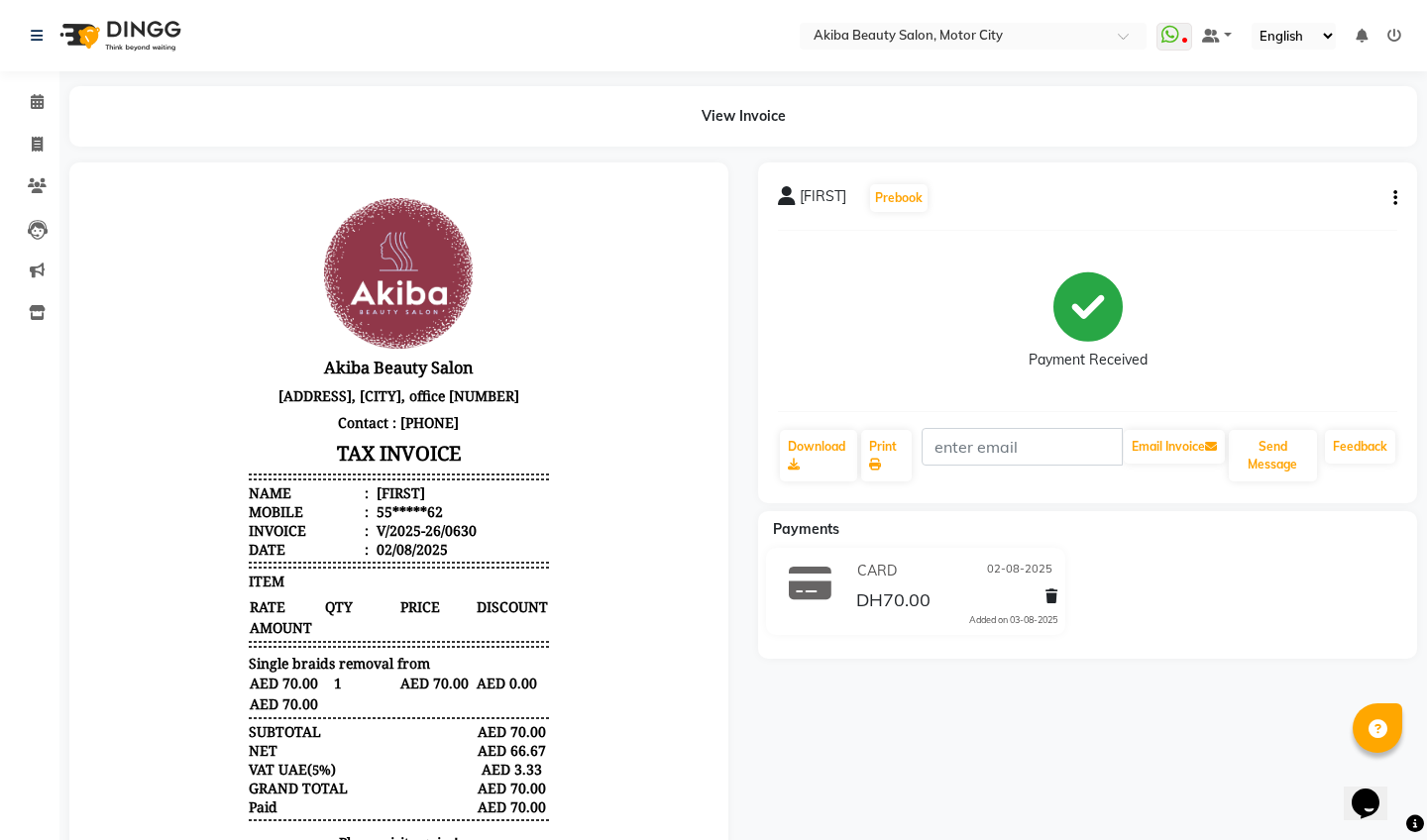 scroll, scrollTop: 0, scrollLeft: 0, axis: both 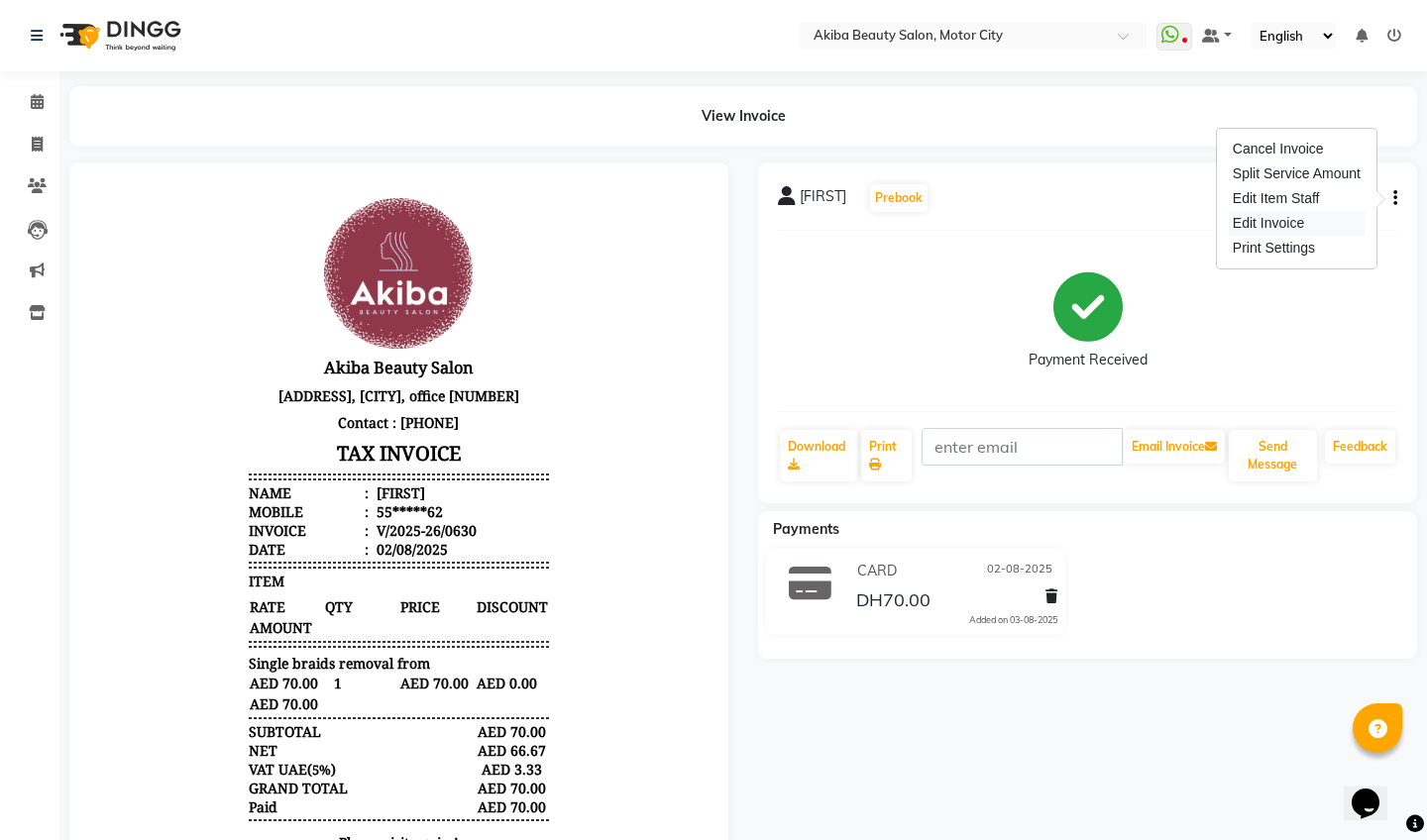 click on "Edit Invoice" at bounding box center [1296, 223] 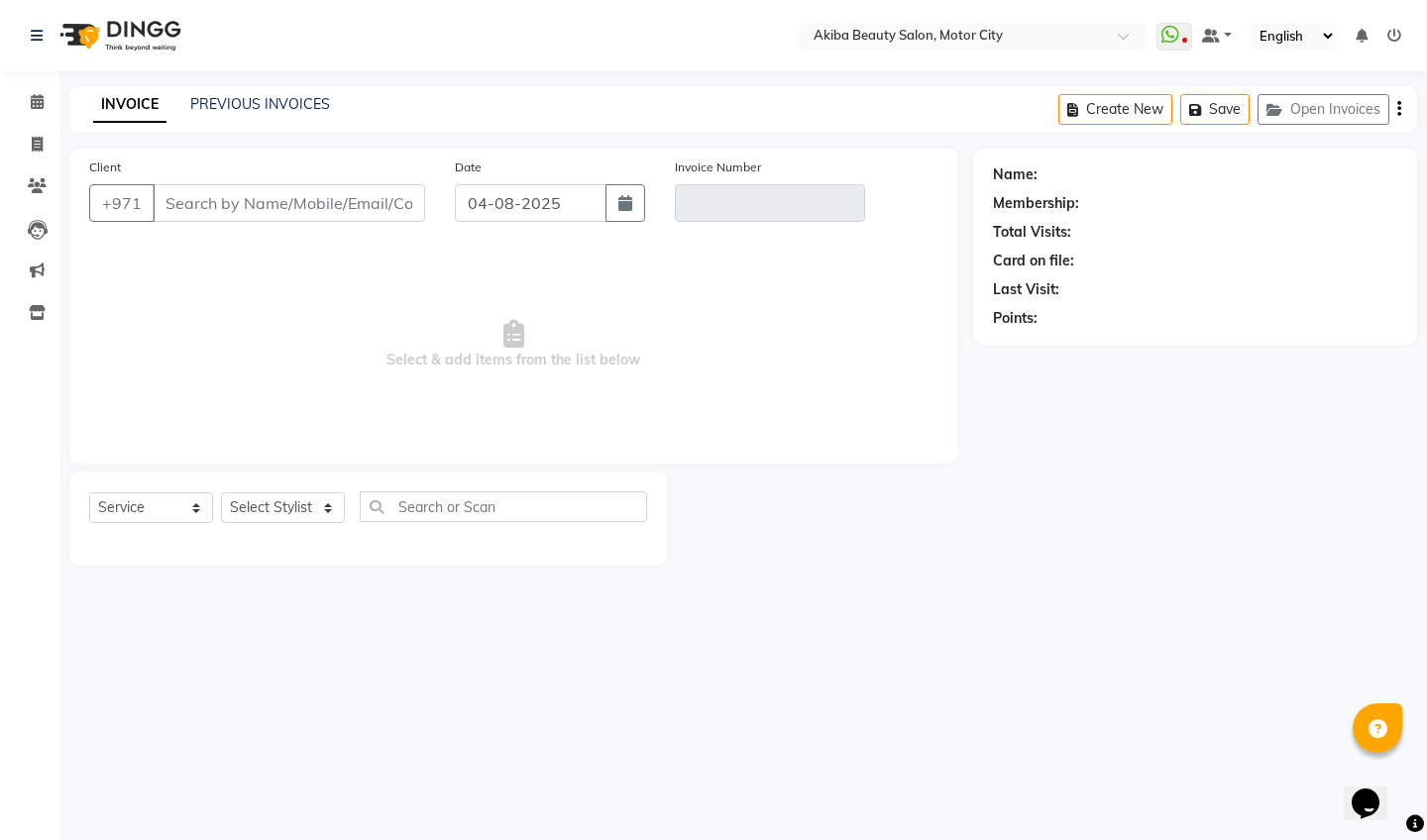 type on "55*****62" 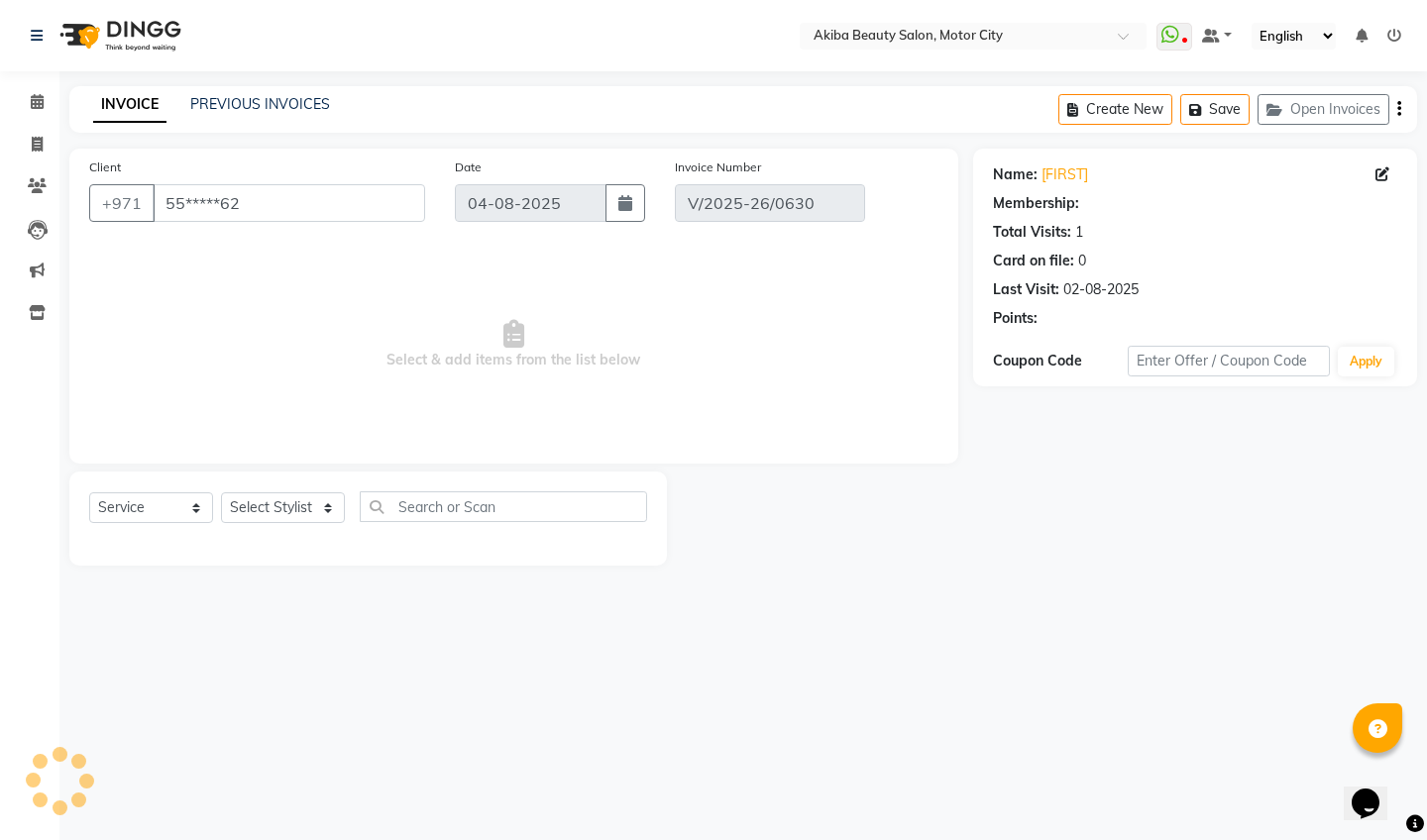 select on "1: Object" 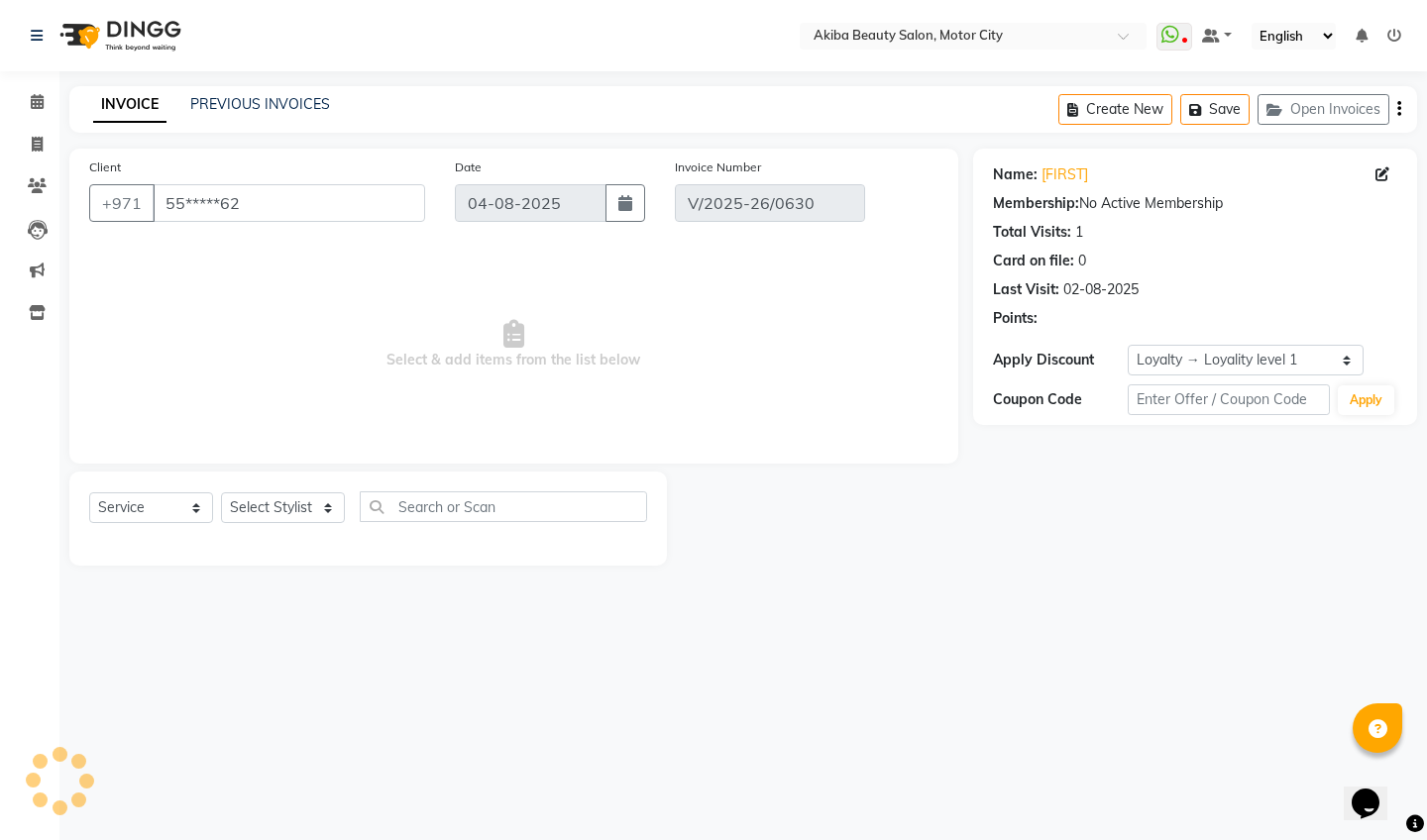 type on "02-08-2025" 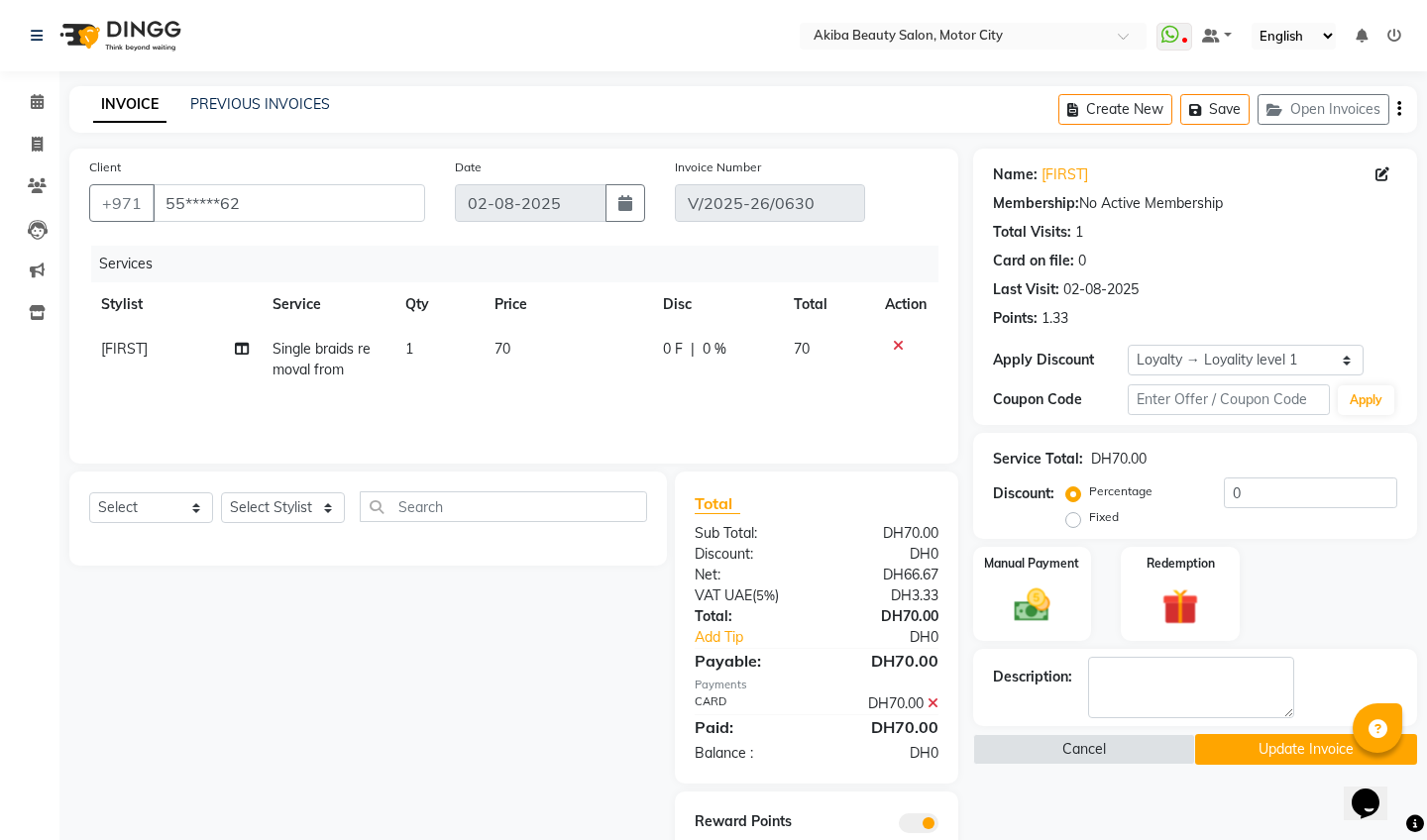 click 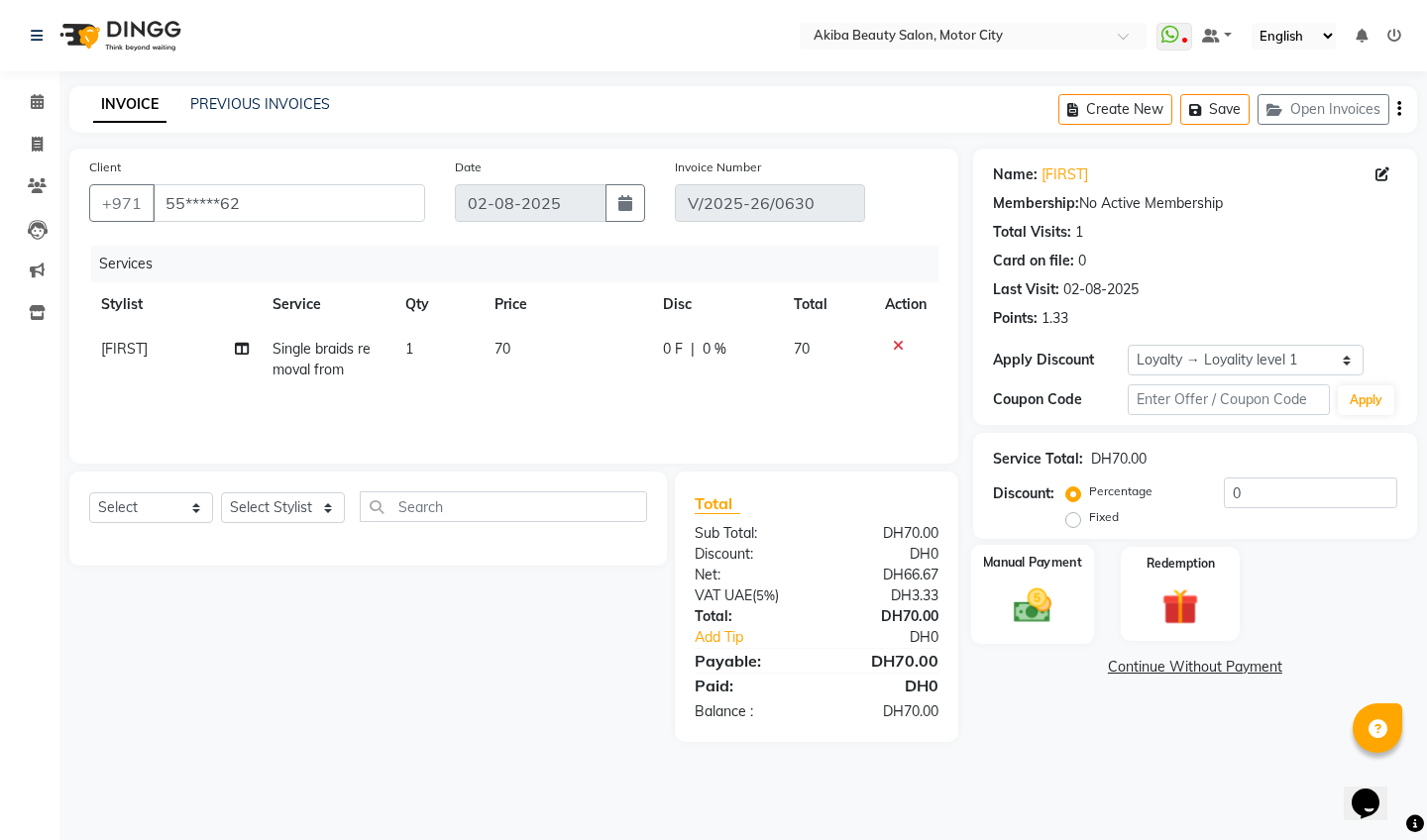 click 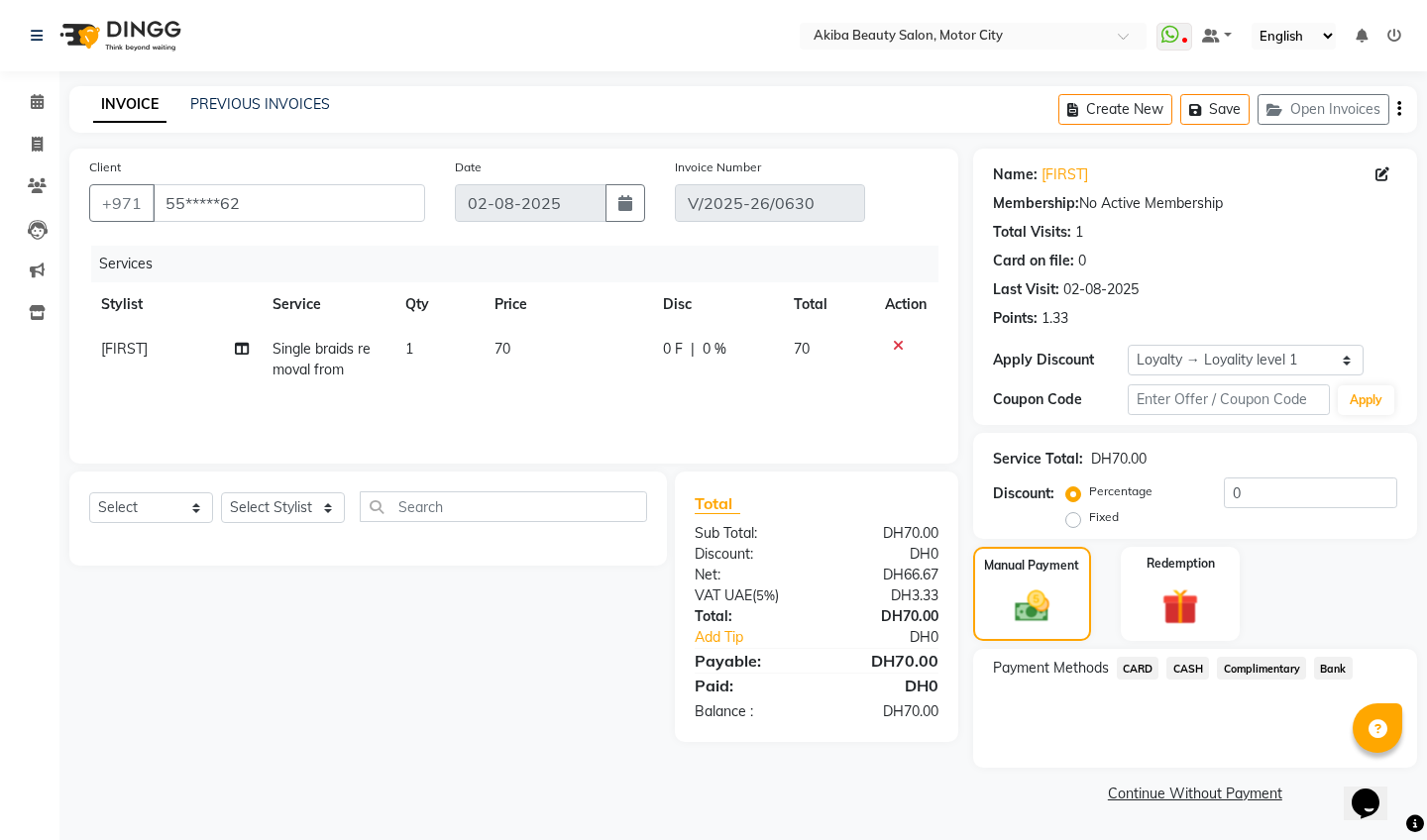 click on "CASH" 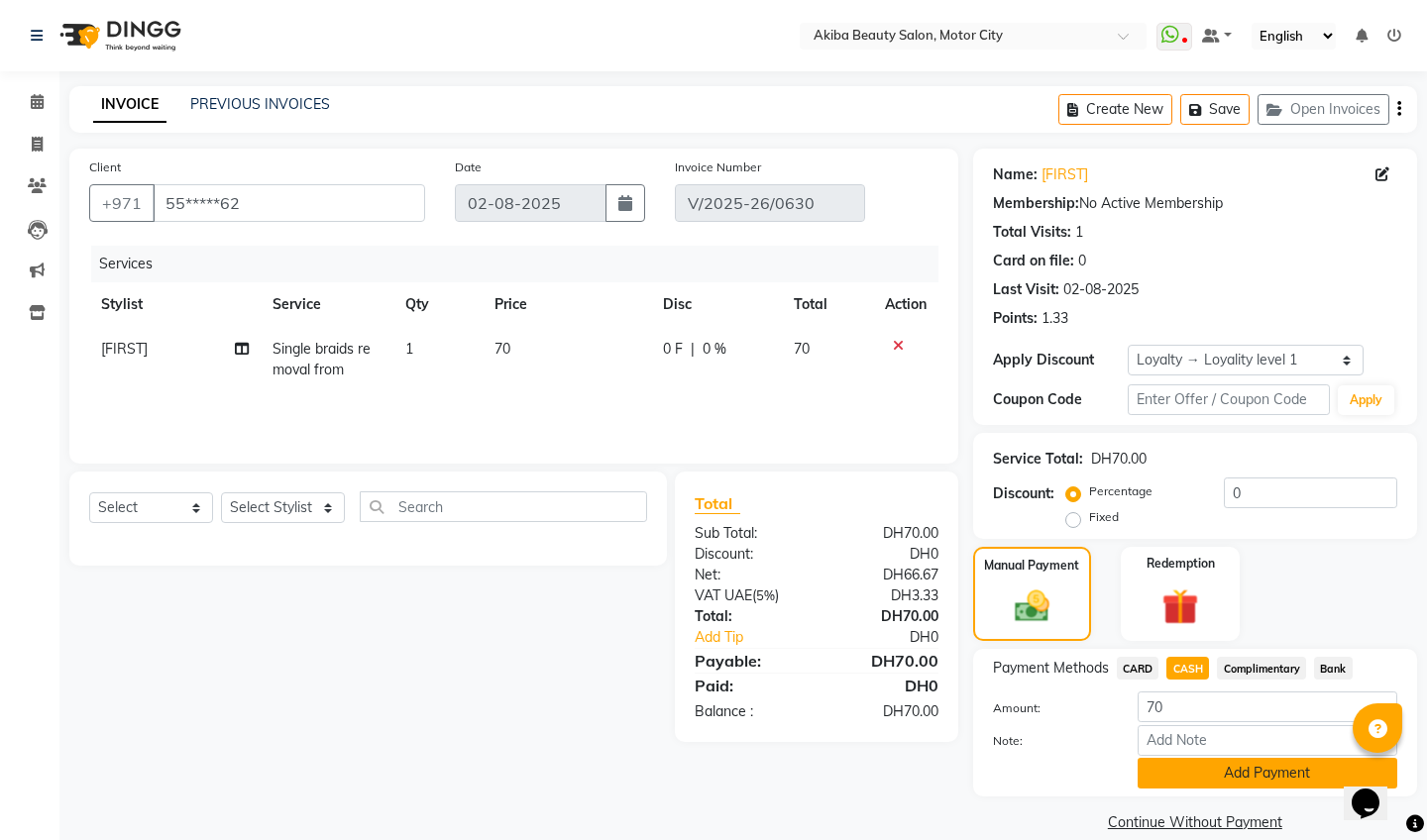 click on "Add Payment" 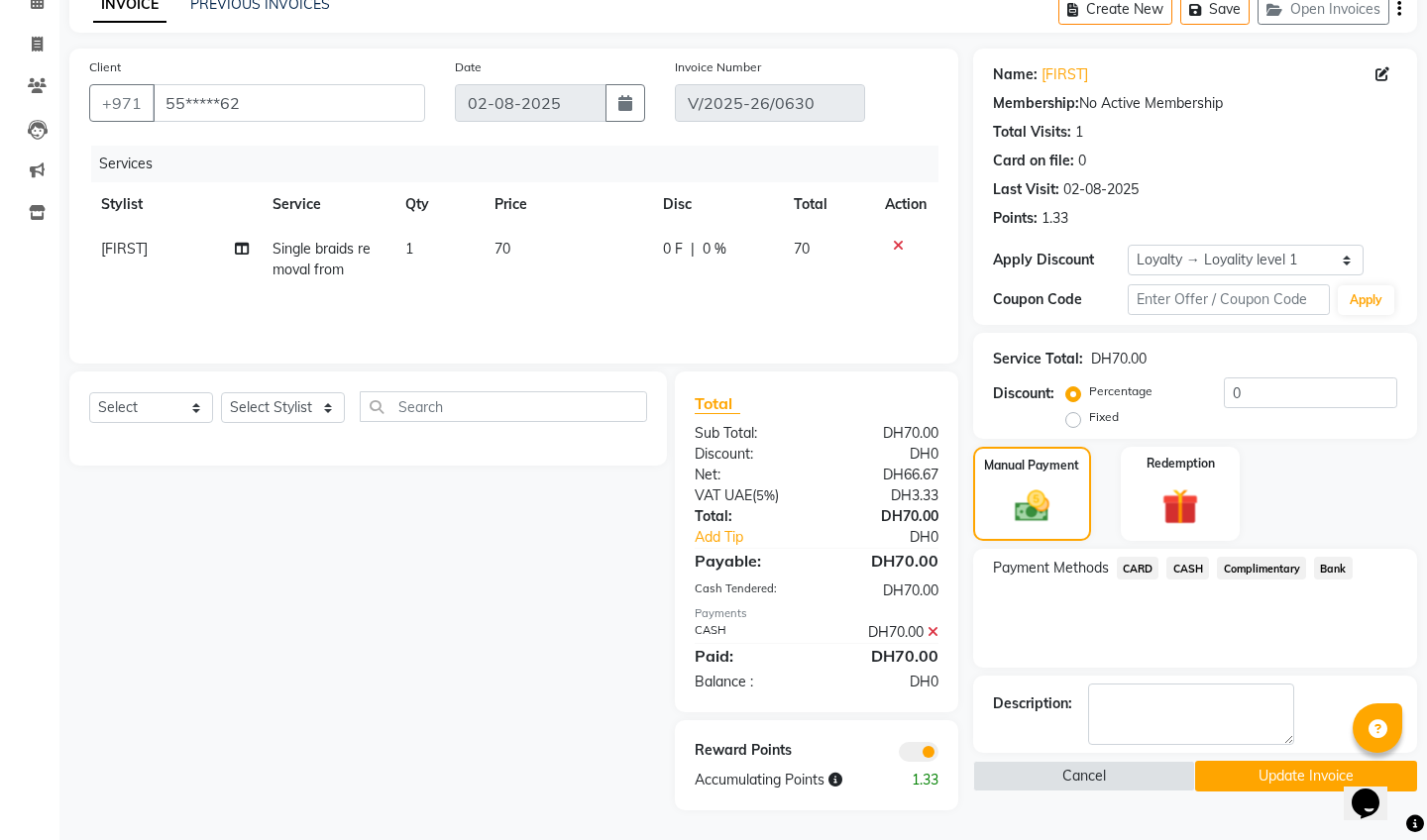 scroll, scrollTop: 99, scrollLeft: 0, axis: vertical 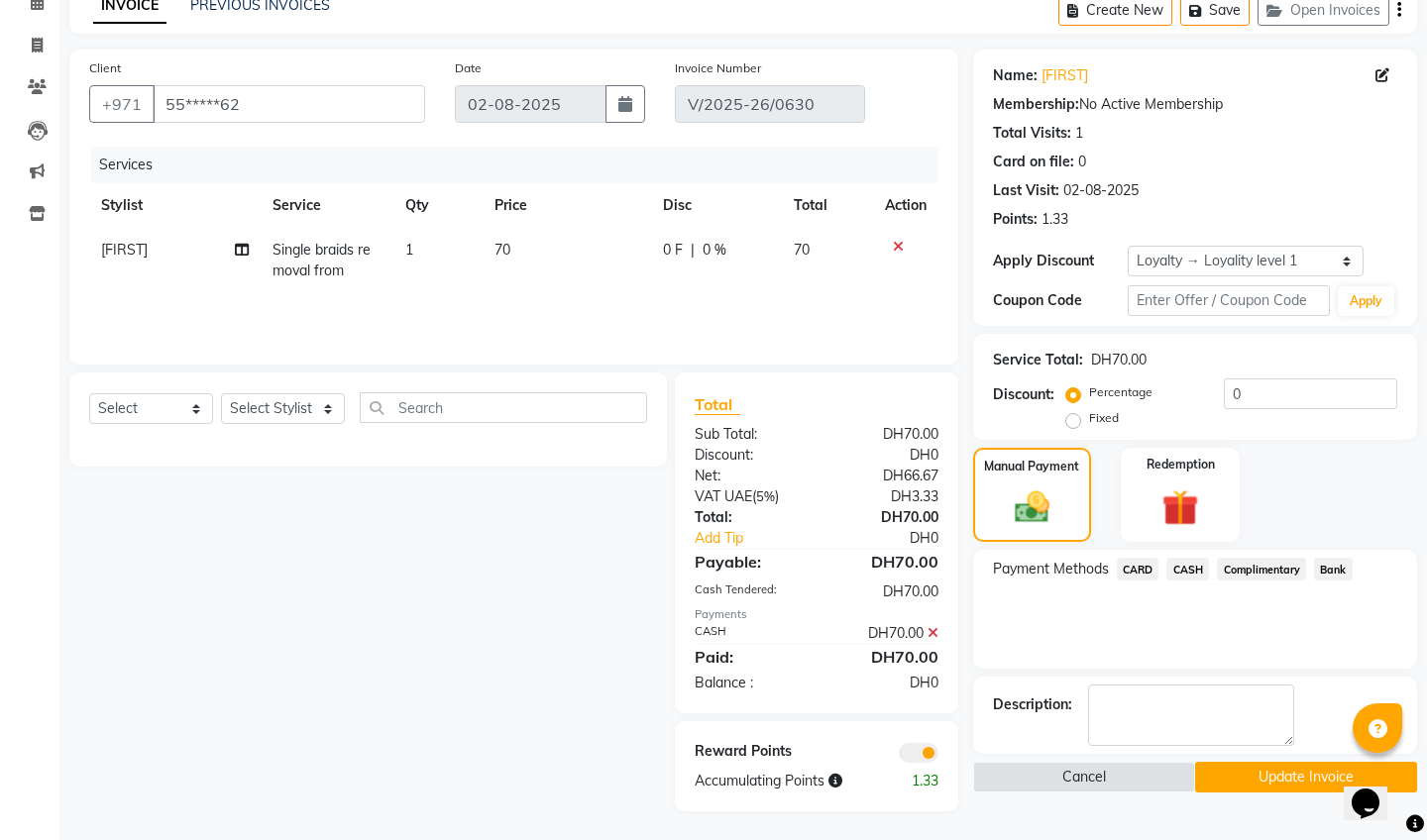 click on "Update Invoice" 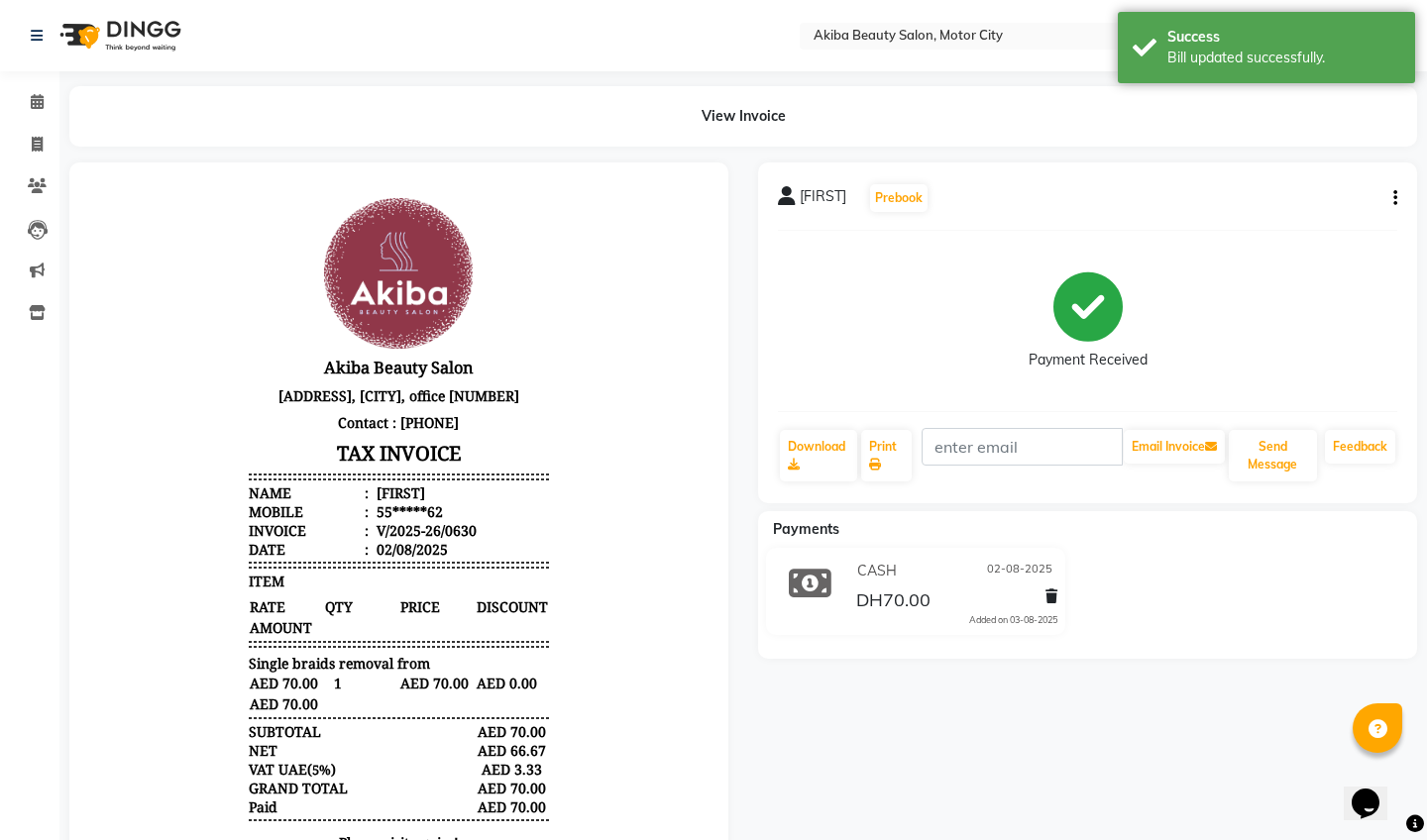 scroll, scrollTop: 0, scrollLeft: 0, axis: both 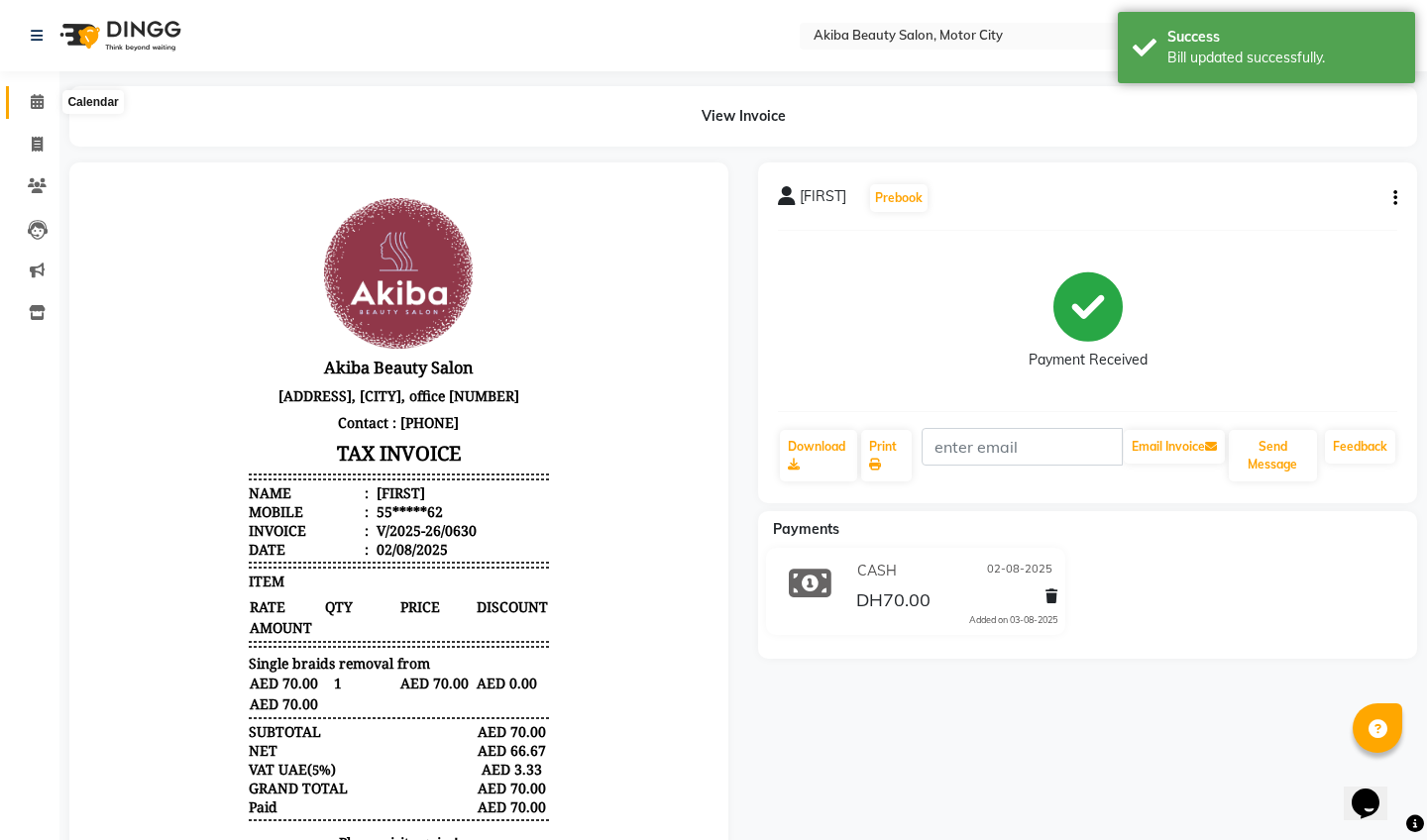 click 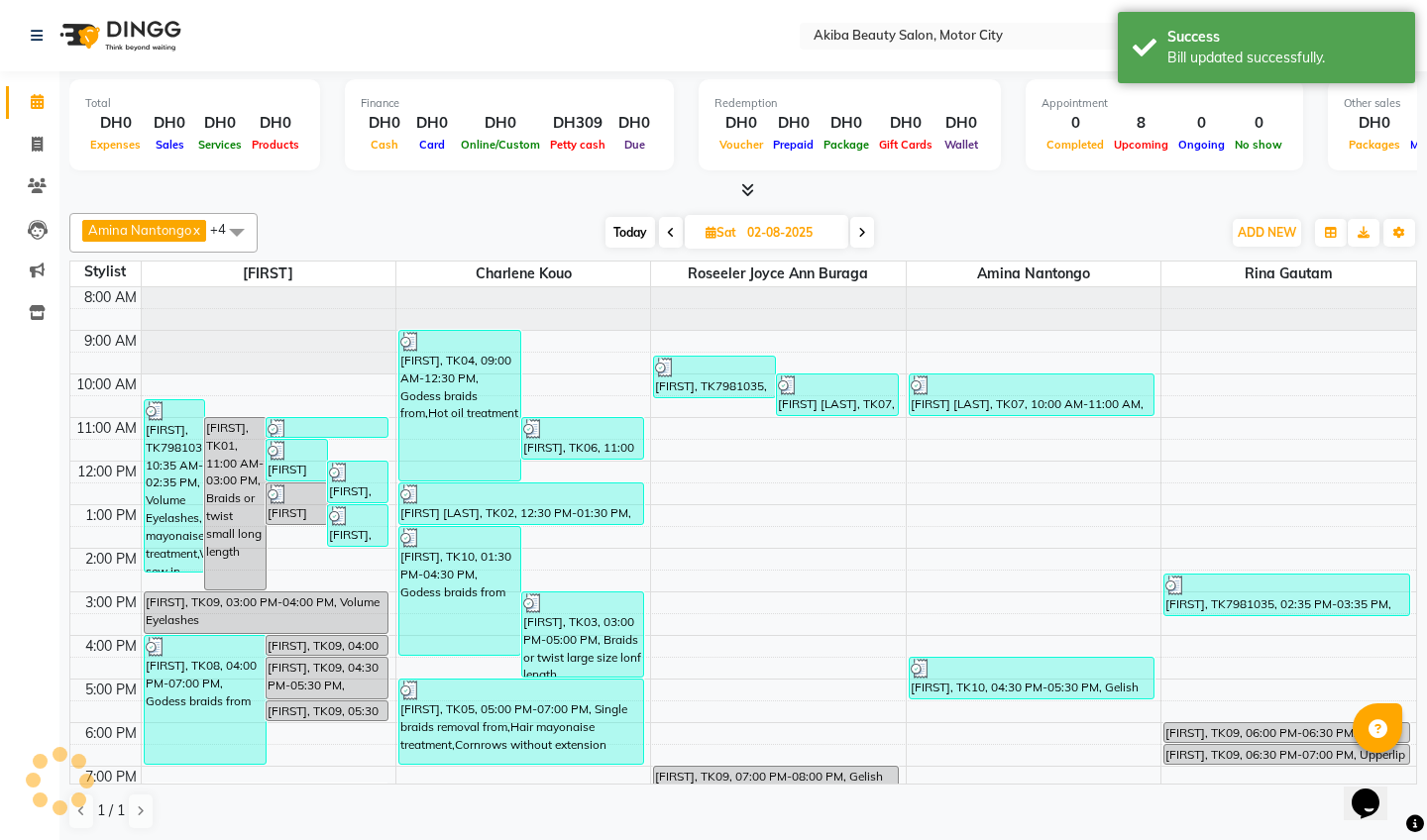 scroll, scrollTop: 0, scrollLeft: 0, axis: both 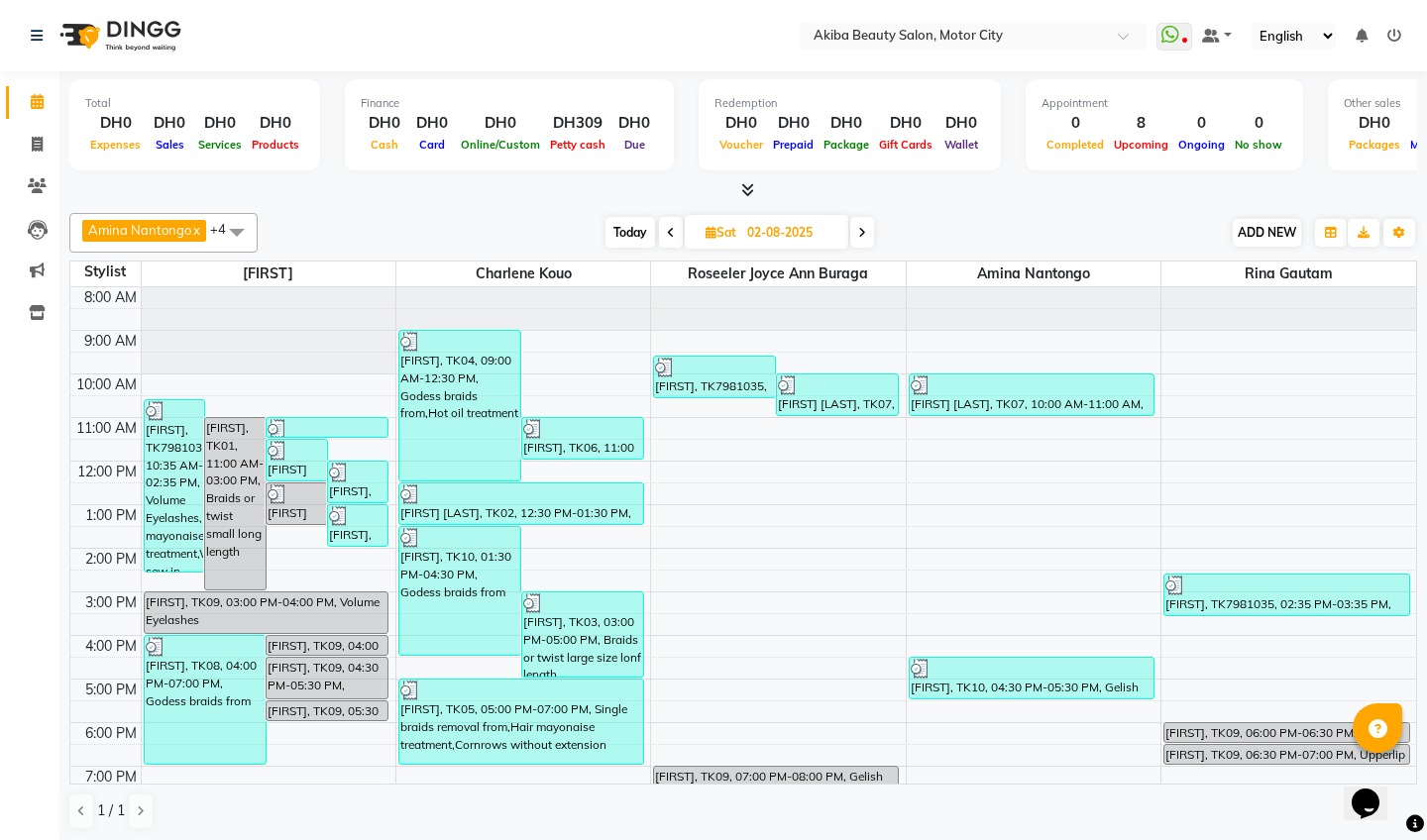 click on "ADD NEW" at bounding box center [1266, 232] 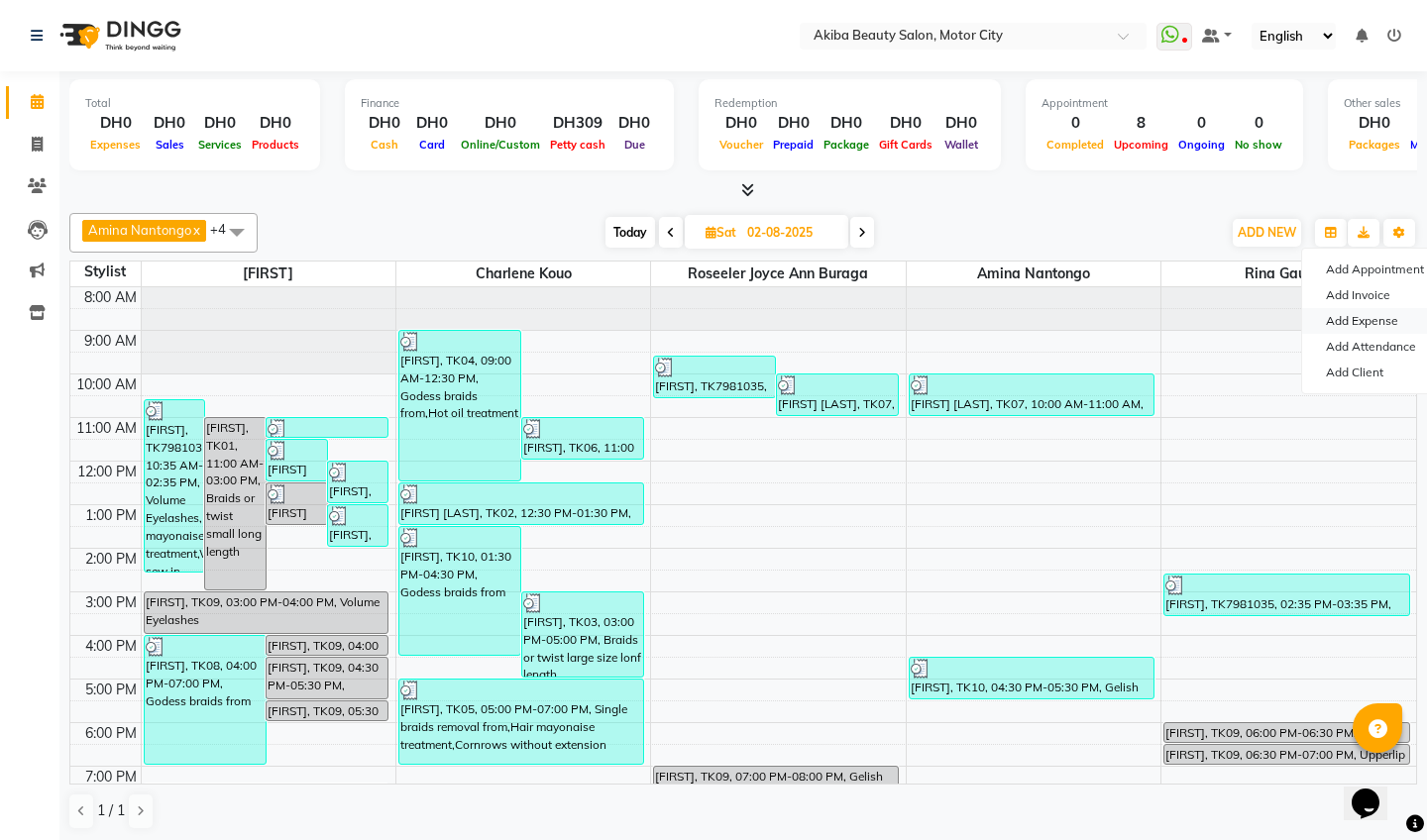 click on "Add Expense" at bounding box center (1380, 321) 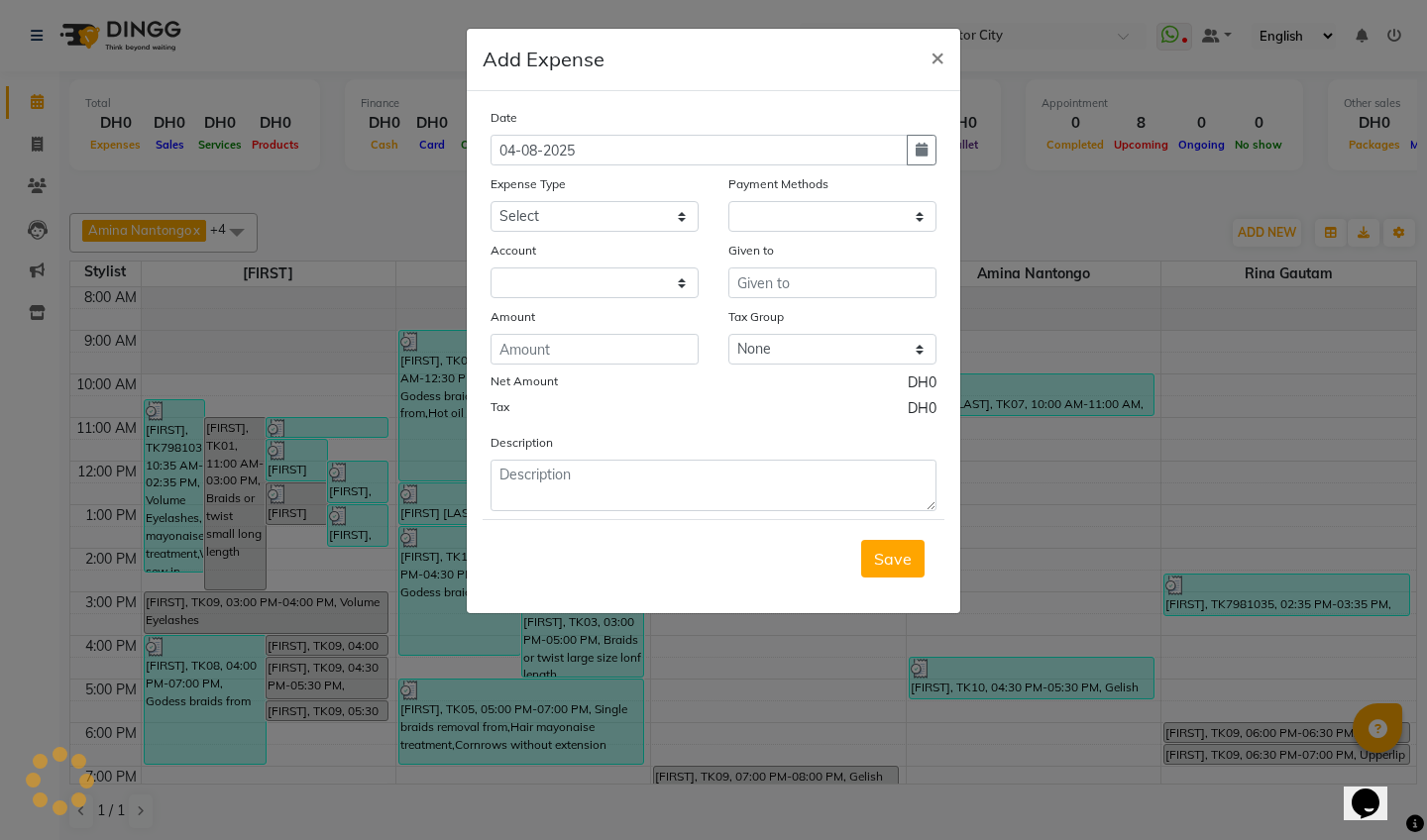 select on "1" 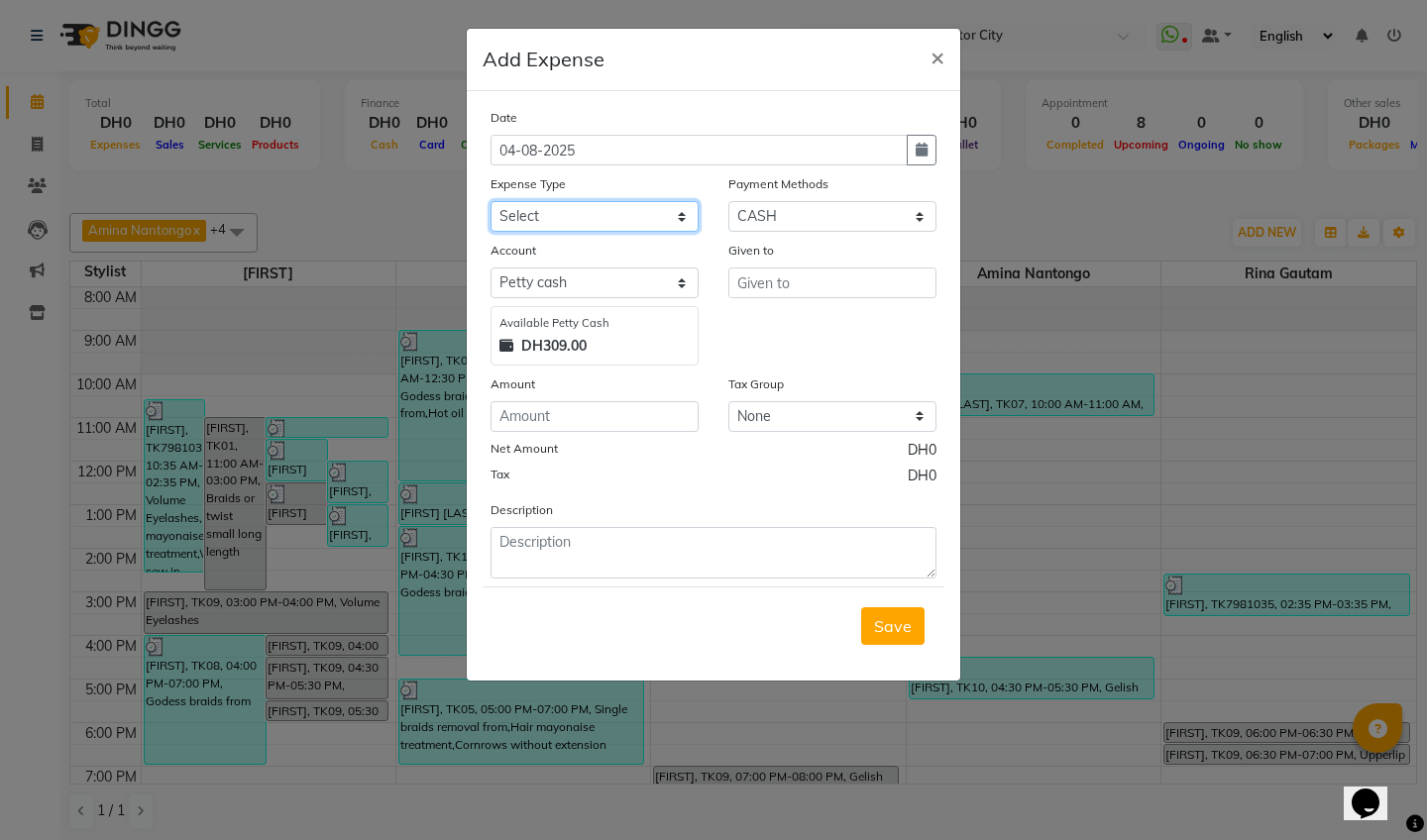 click on "Select Advance Salary Bank charges Car maintenance  Cash transfer to bank Cash transfer to hub Client Snacks Clinical charges Equipment Fuel Govt fee Human Hair extensions Incentive Insurance International purchase Loan Repayment Maintenance Marketing Miscellaneous MRA Non human hair extensions Other Pantry Product Rent Salary Staff Snacks Tax Tea & Refreshment Tips Transport Utilities" 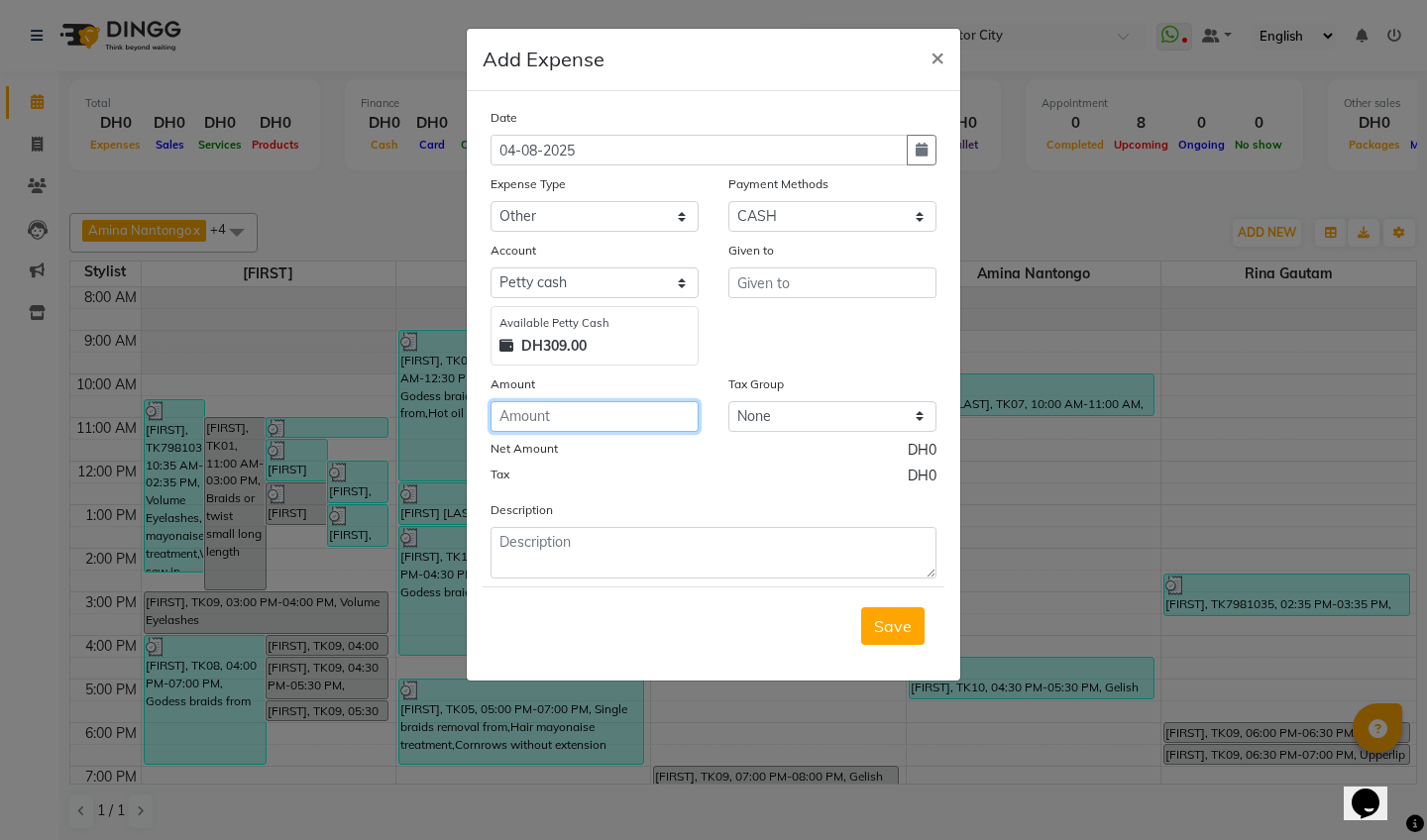 click 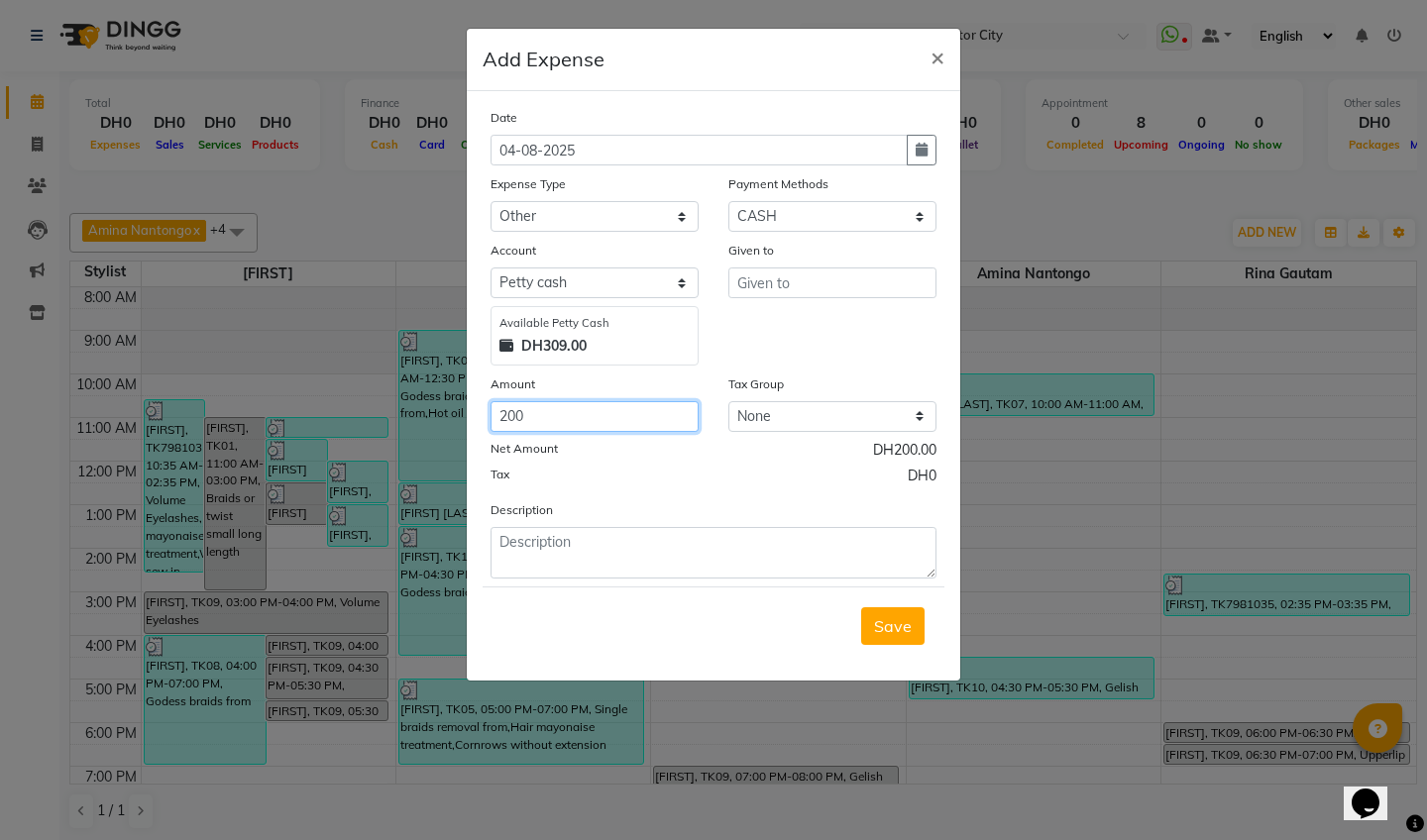 type on "200" 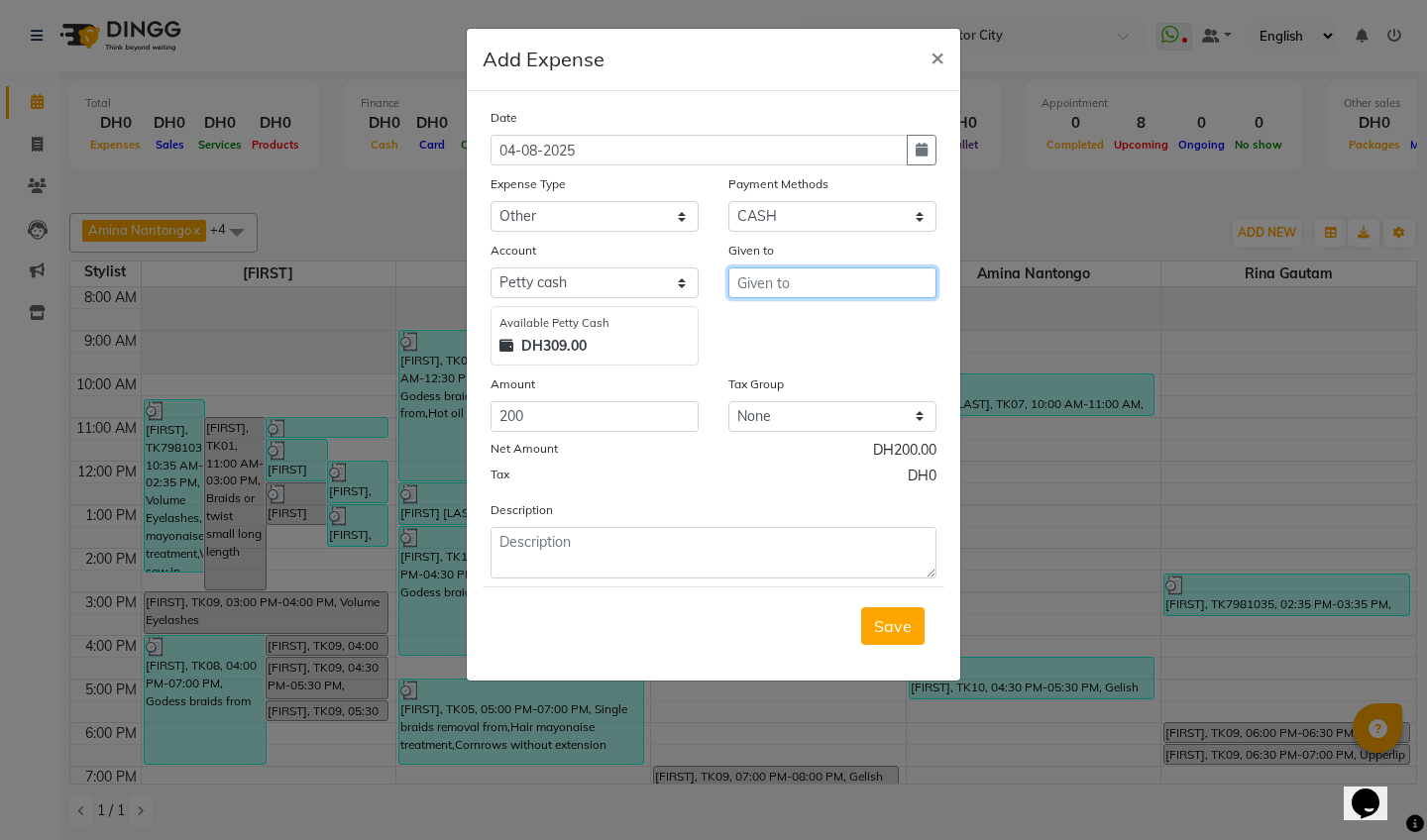 click at bounding box center (832, 282) 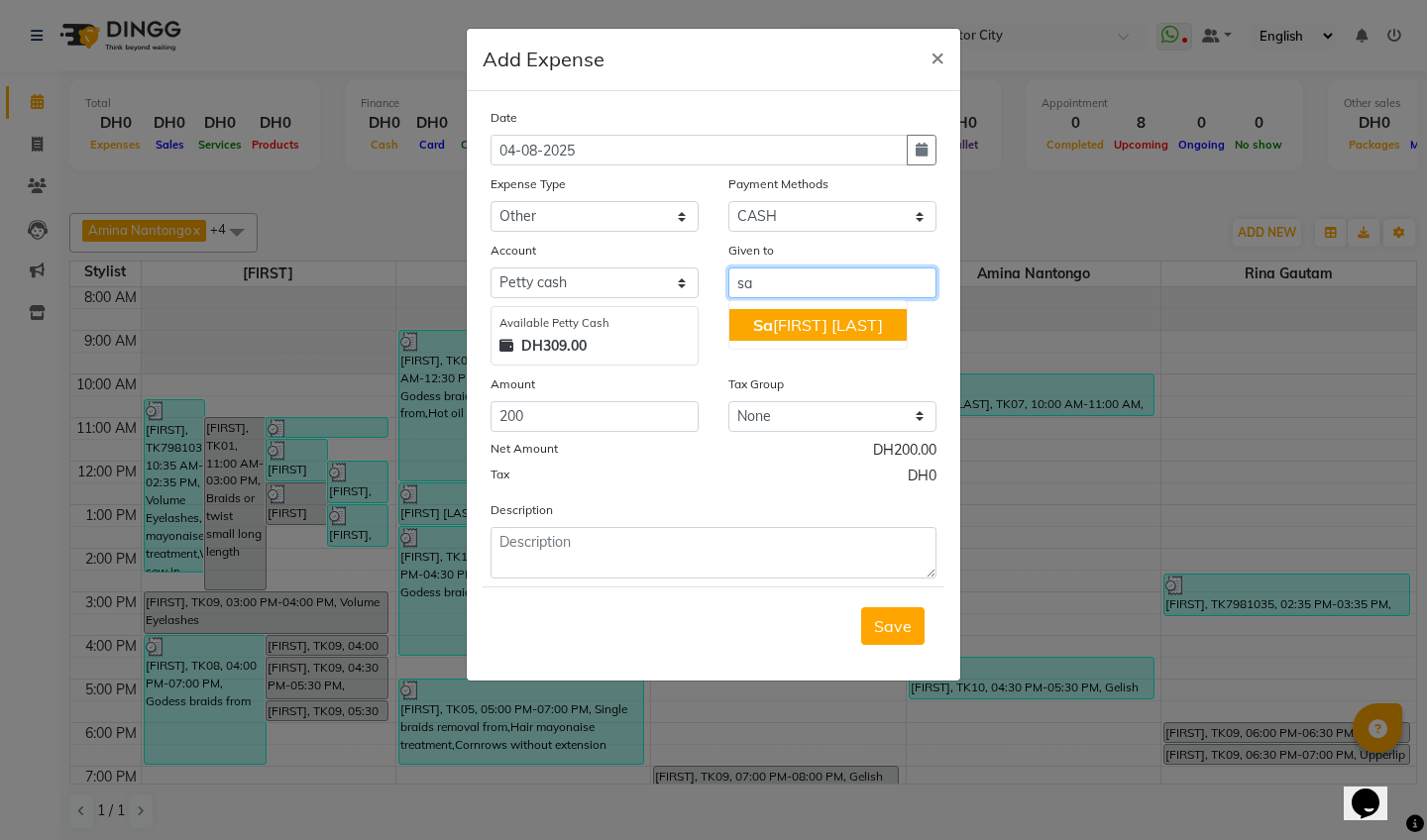 click on "[FIRST] [LAST]" at bounding box center [818, 325] 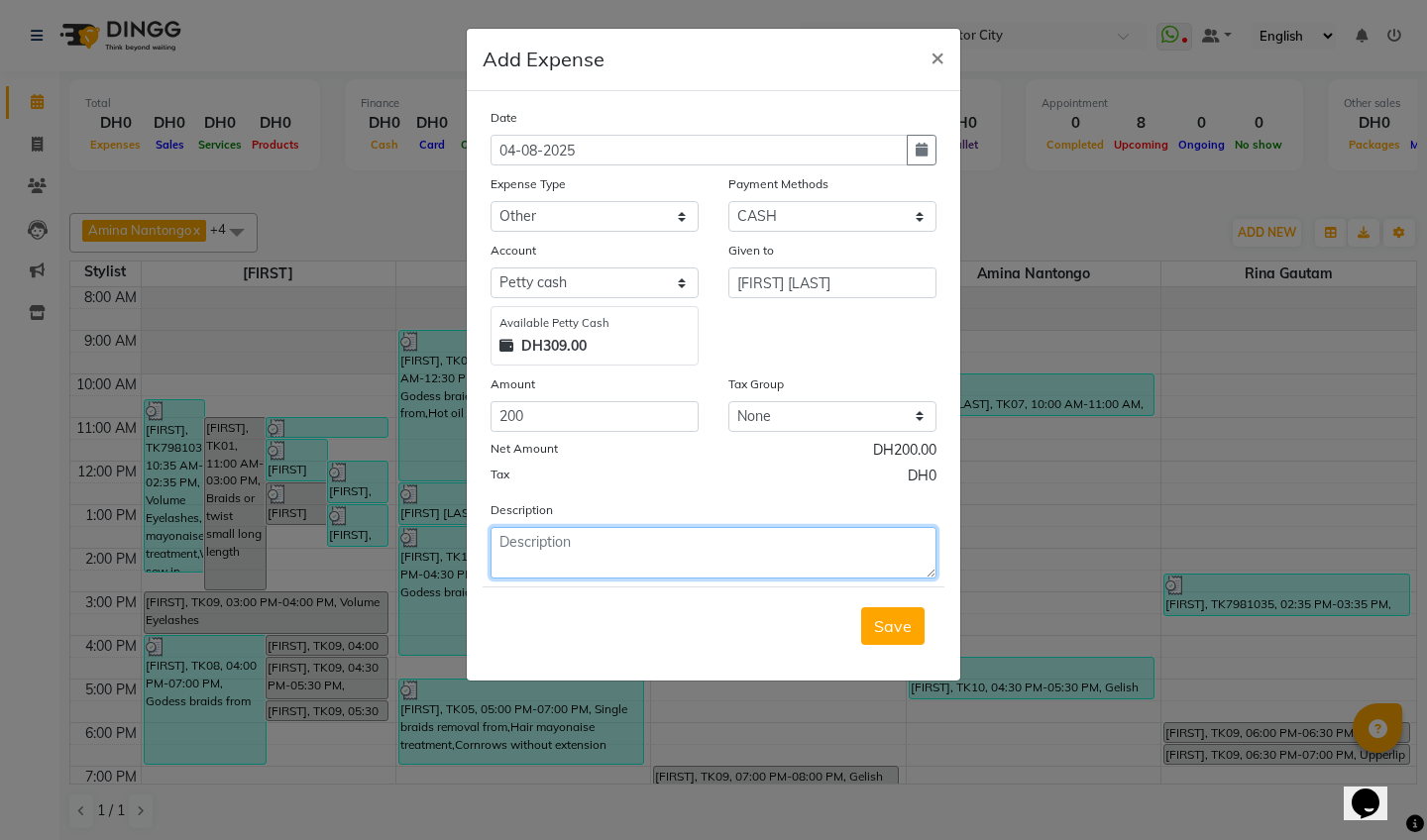 click 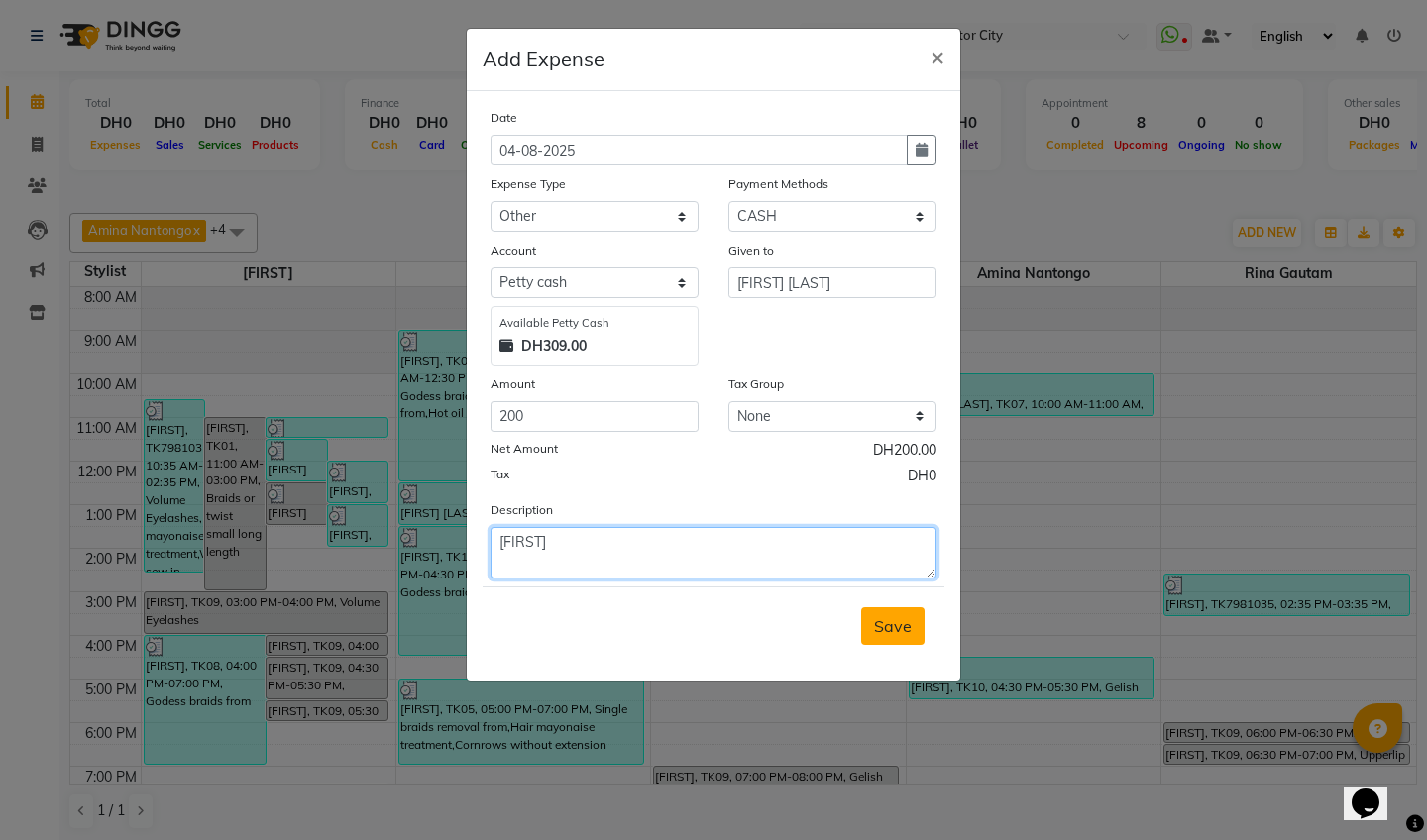 type on "[FIRST]" 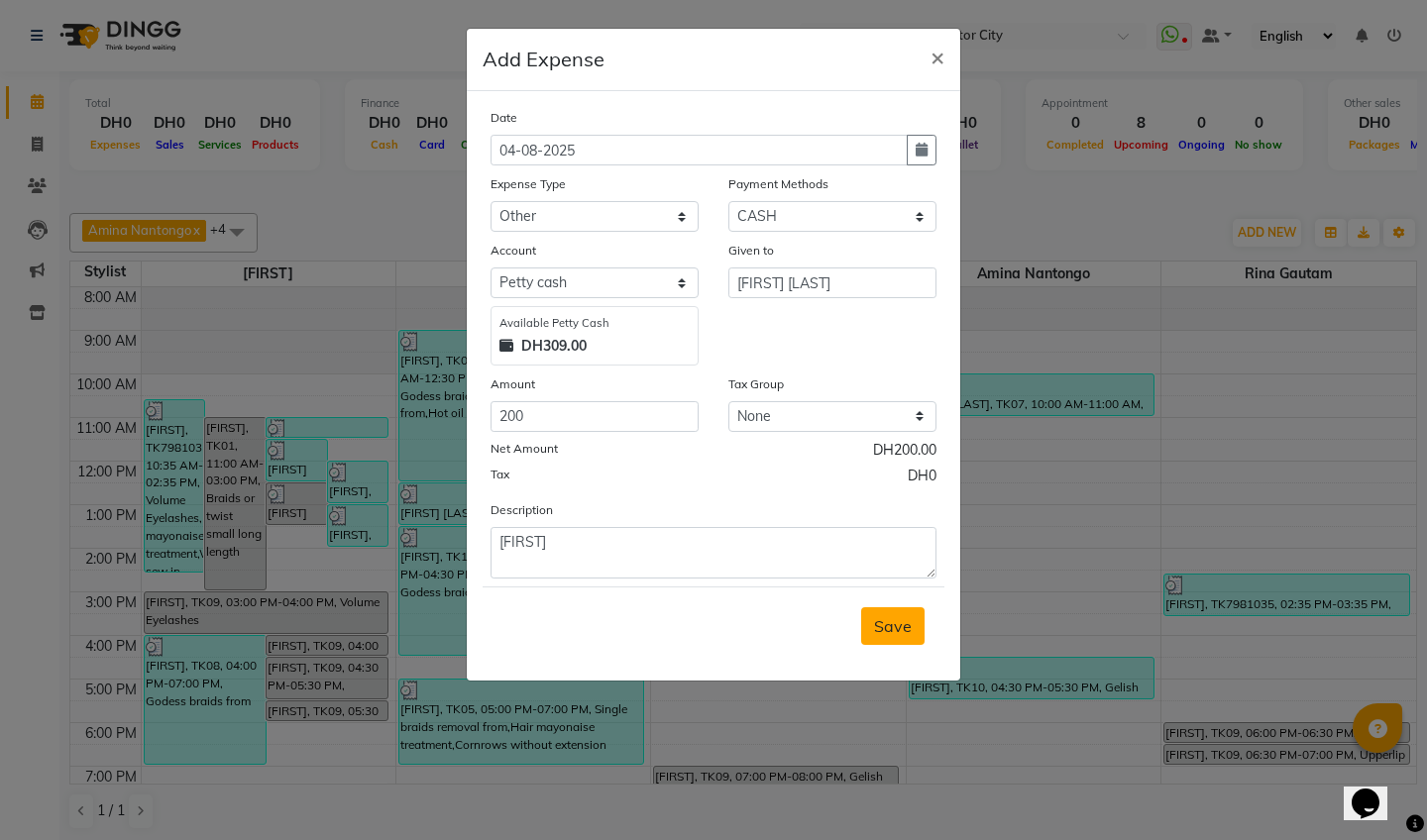 click on "Save" at bounding box center (893, 626) 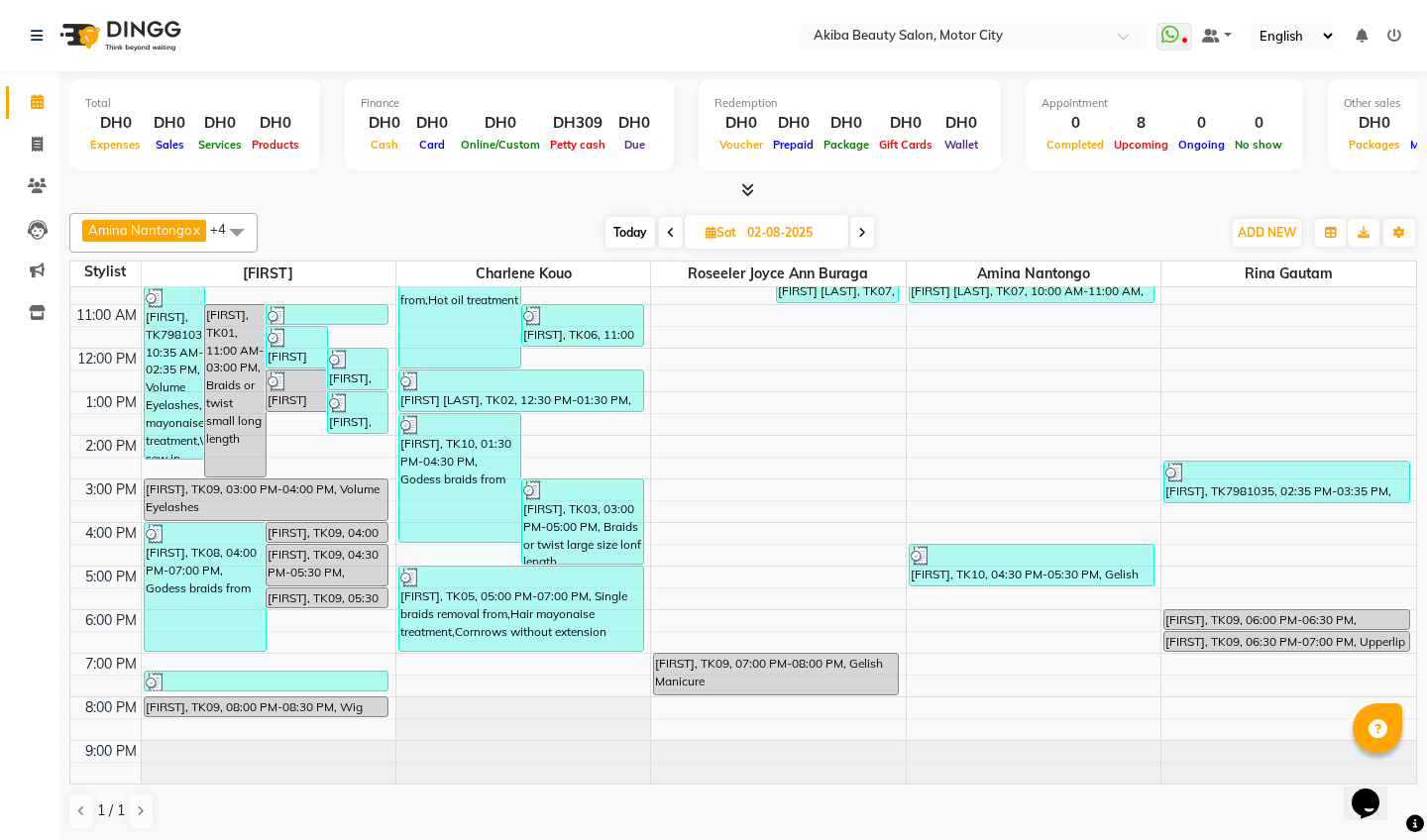 scroll, scrollTop: 113, scrollLeft: 0, axis: vertical 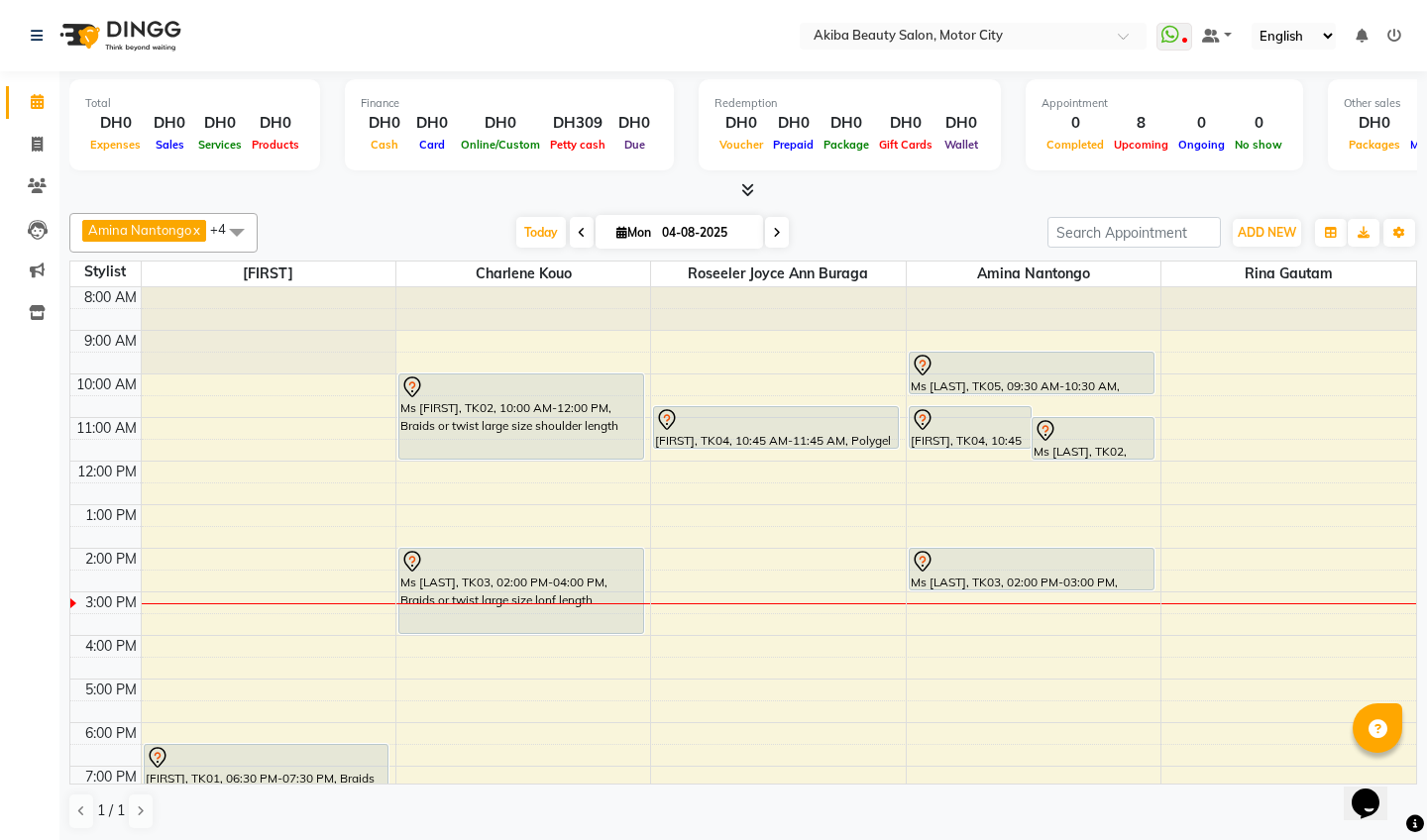 click at bounding box center [777, 233] 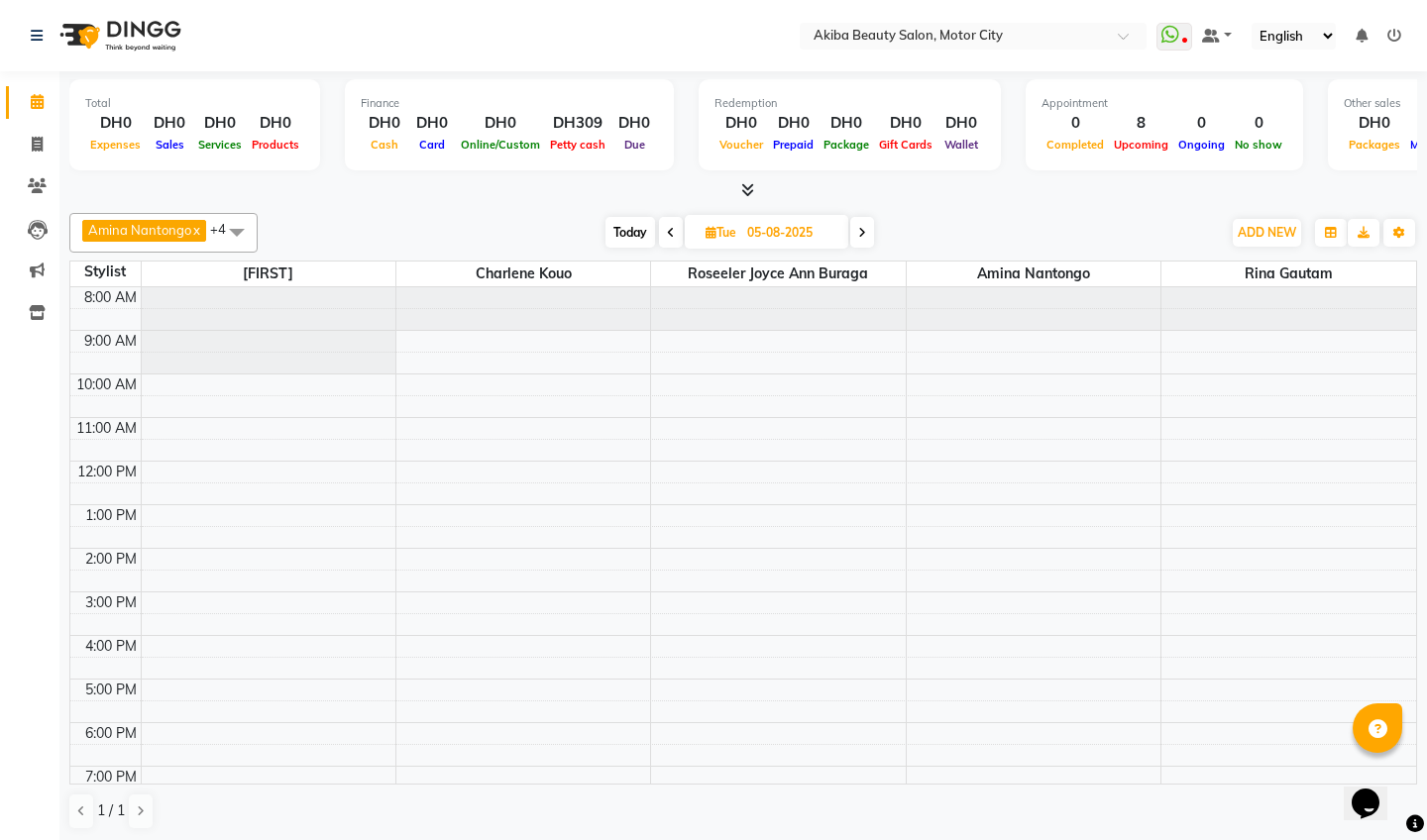 scroll, scrollTop: 0, scrollLeft: 0, axis: both 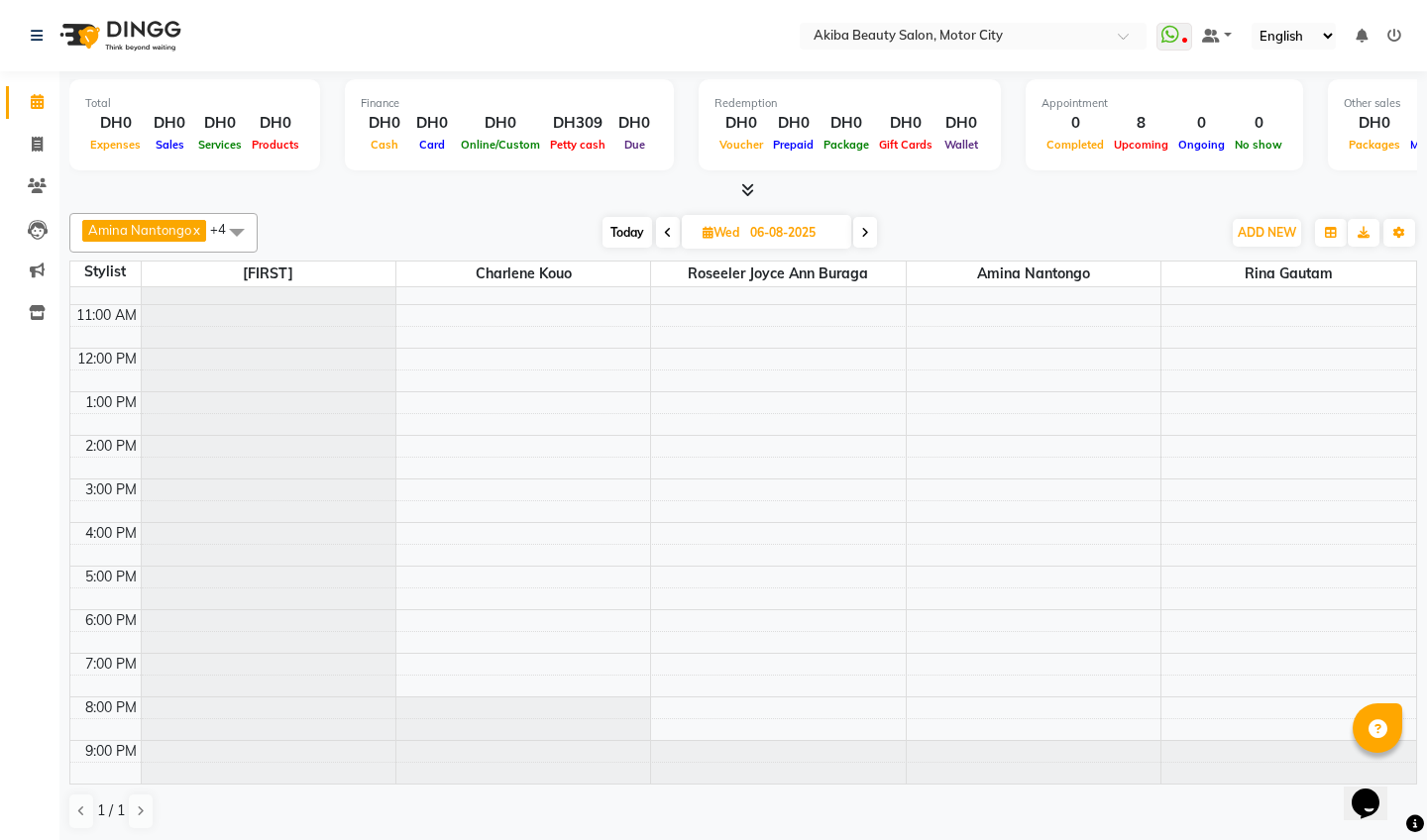click at bounding box center (865, 232) 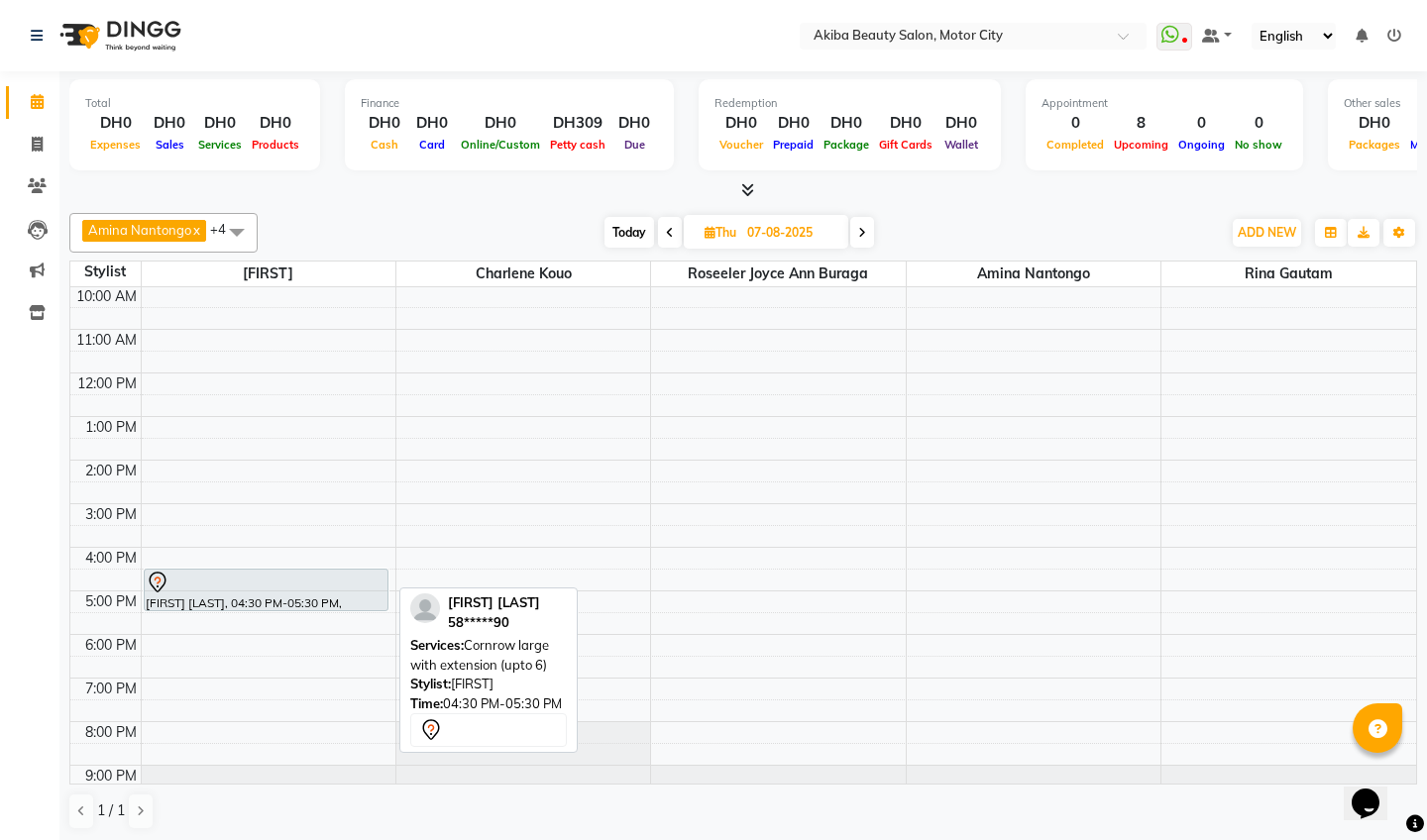 scroll, scrollTop: 84, scrollLeft: 0, axis: vertical 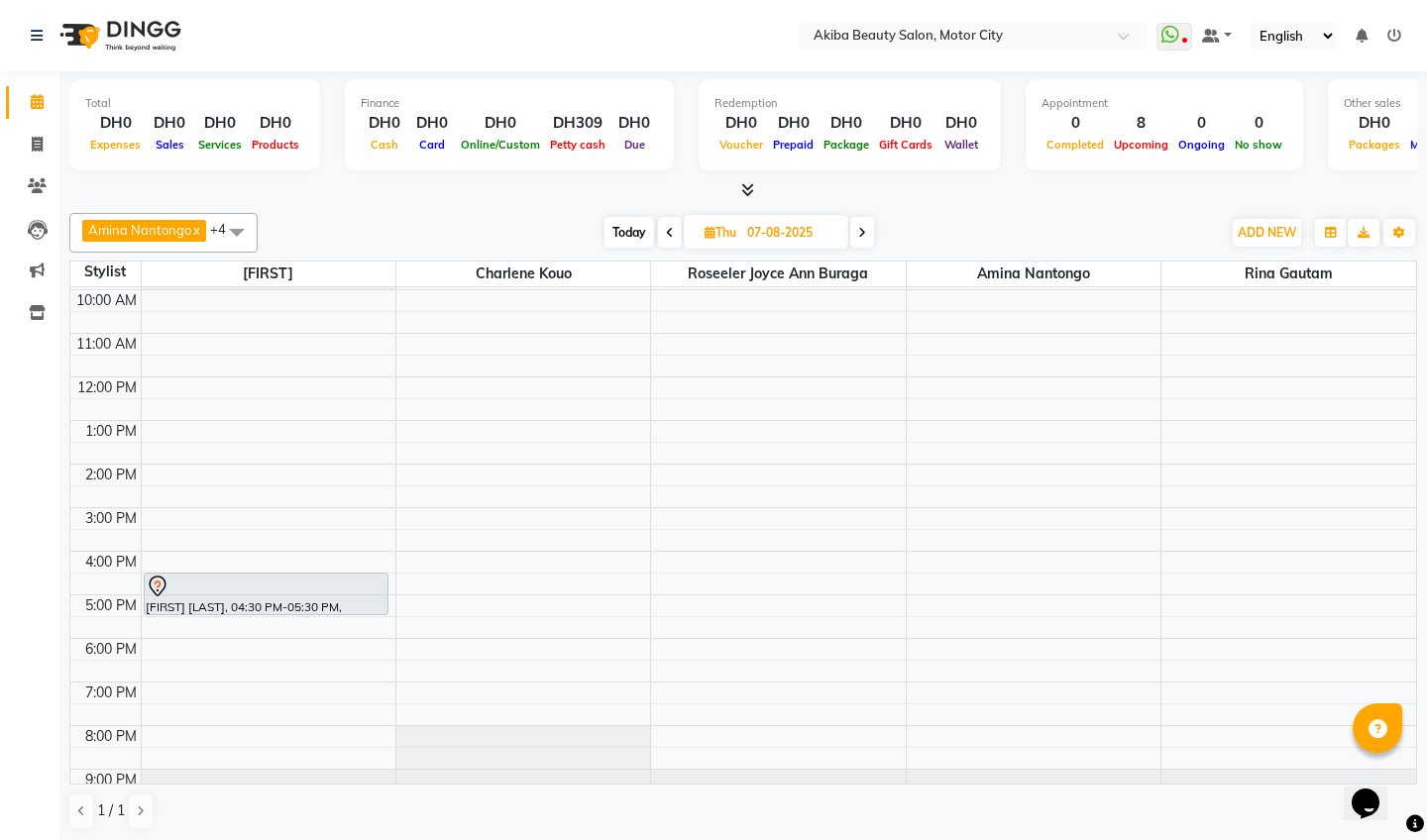click at bounding box center [670, 233] 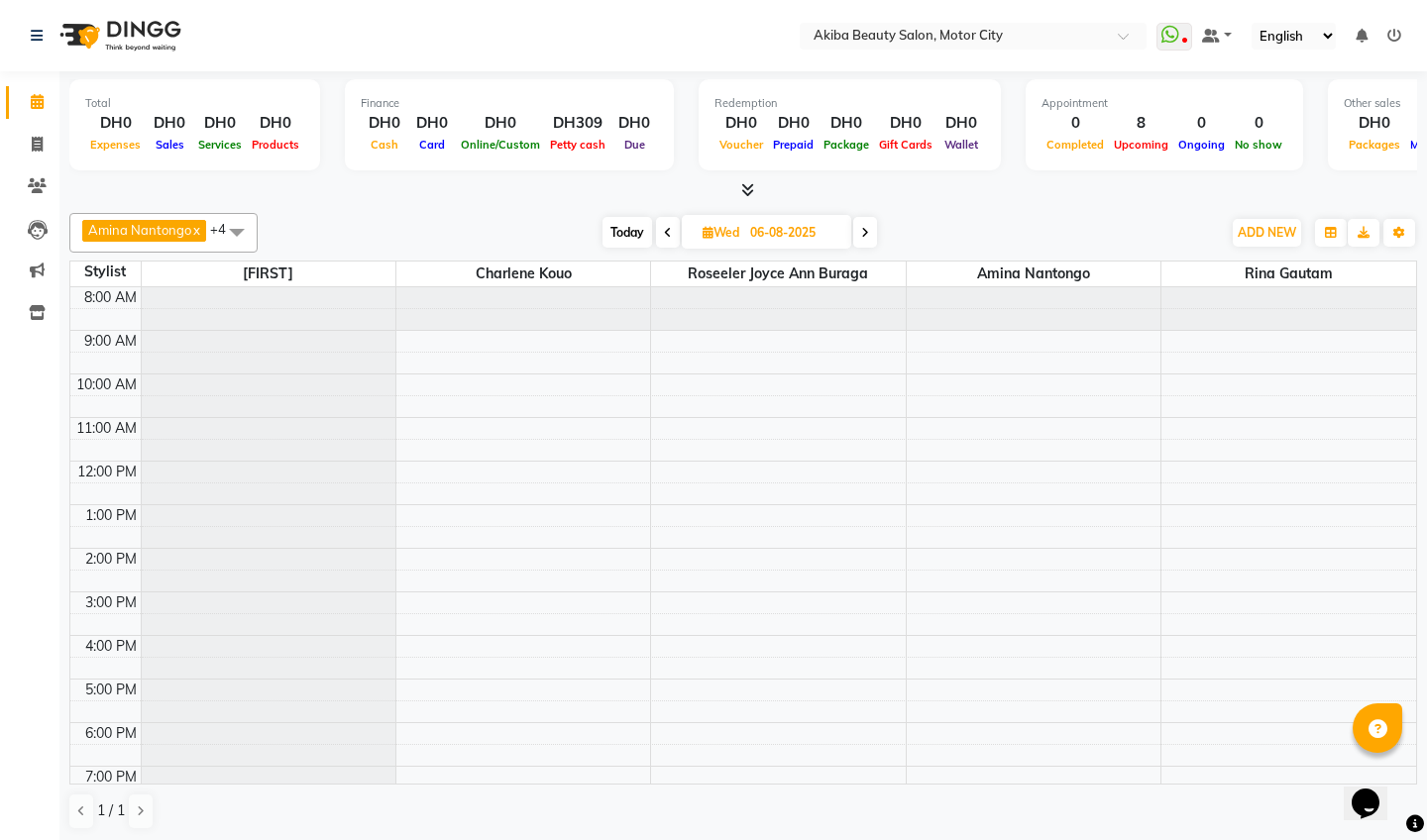 scroll, scrollTop: 0, scrollLeft: 0, axis: both 